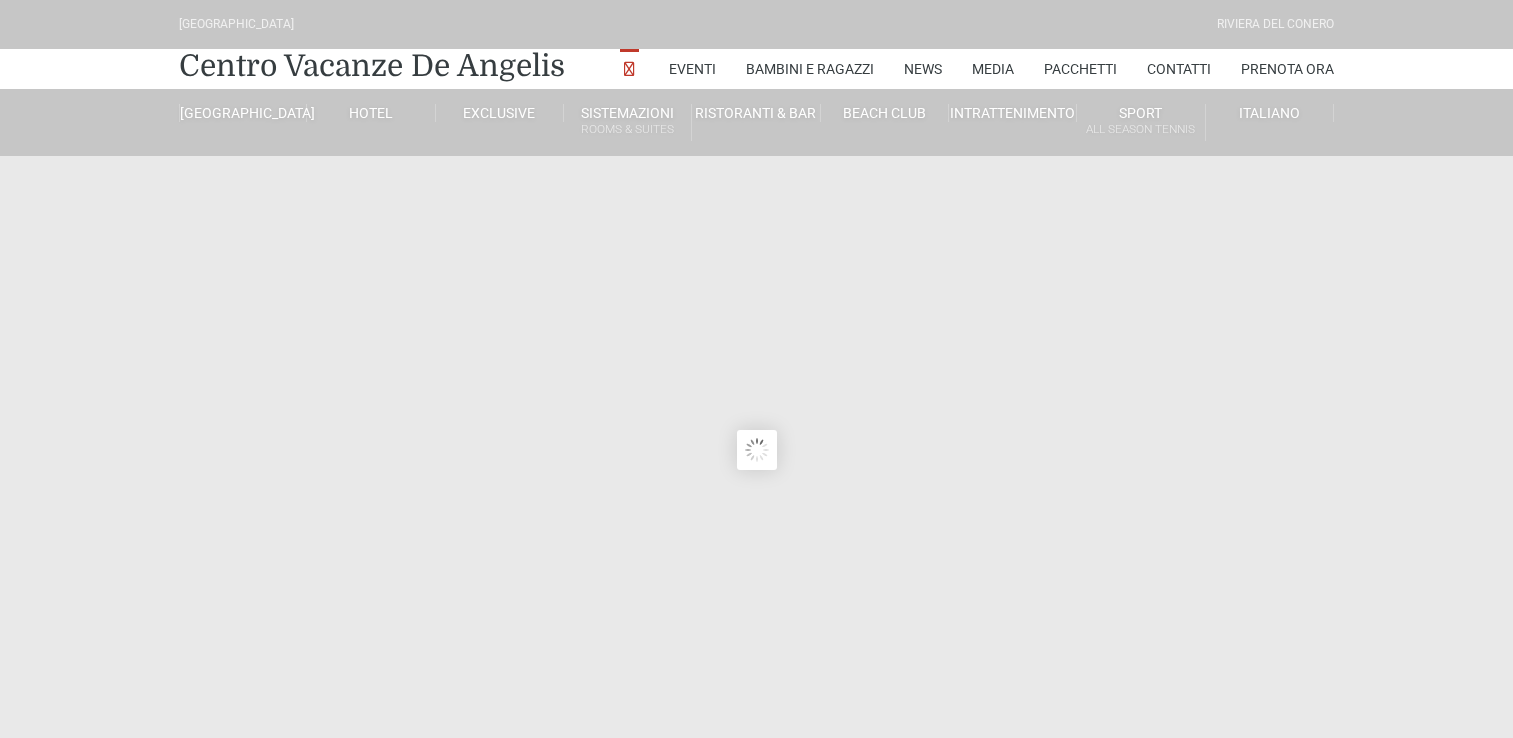 scroll, scrollTop: 0, scrollLeft: 0, axis: both 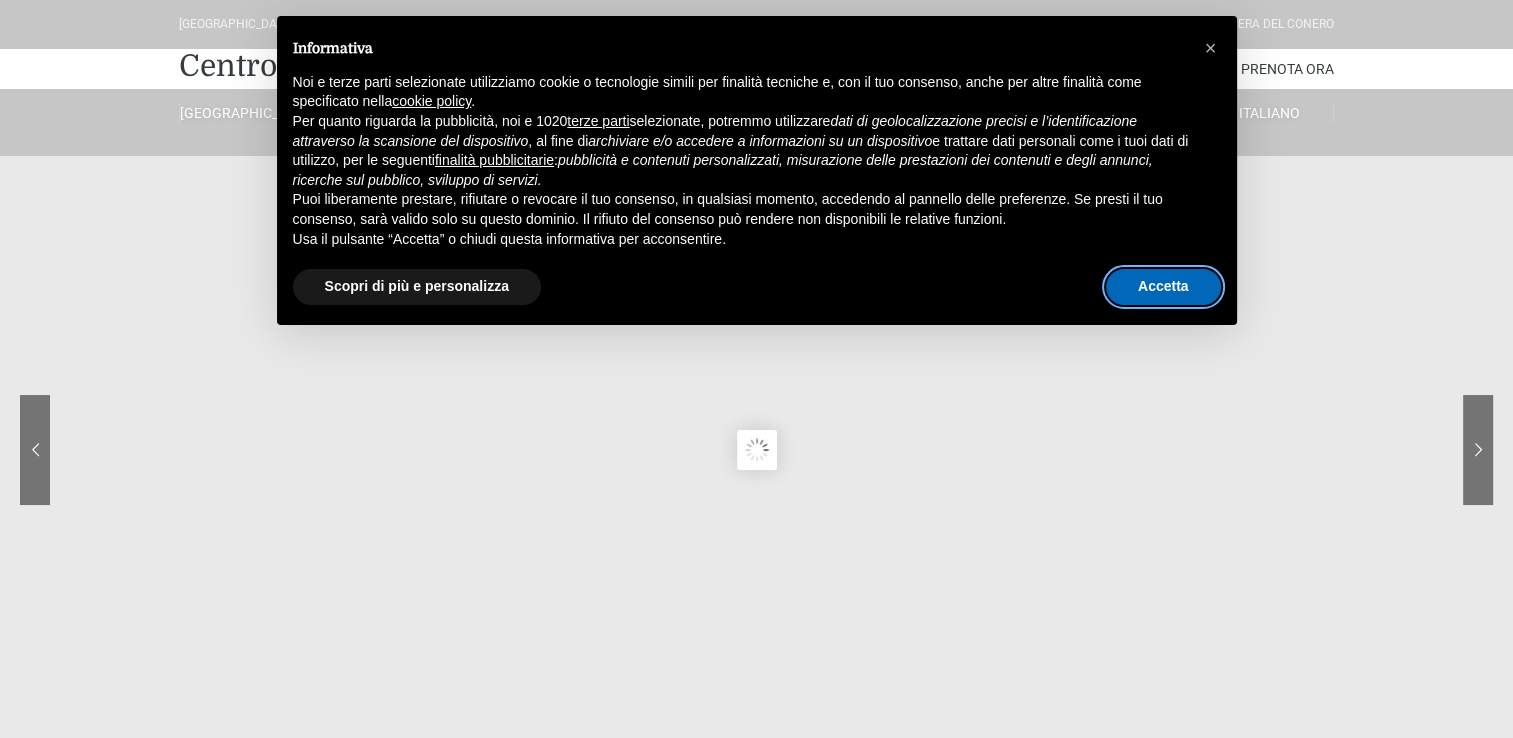 click on "Accetta" at bounding box center (1163, 287) 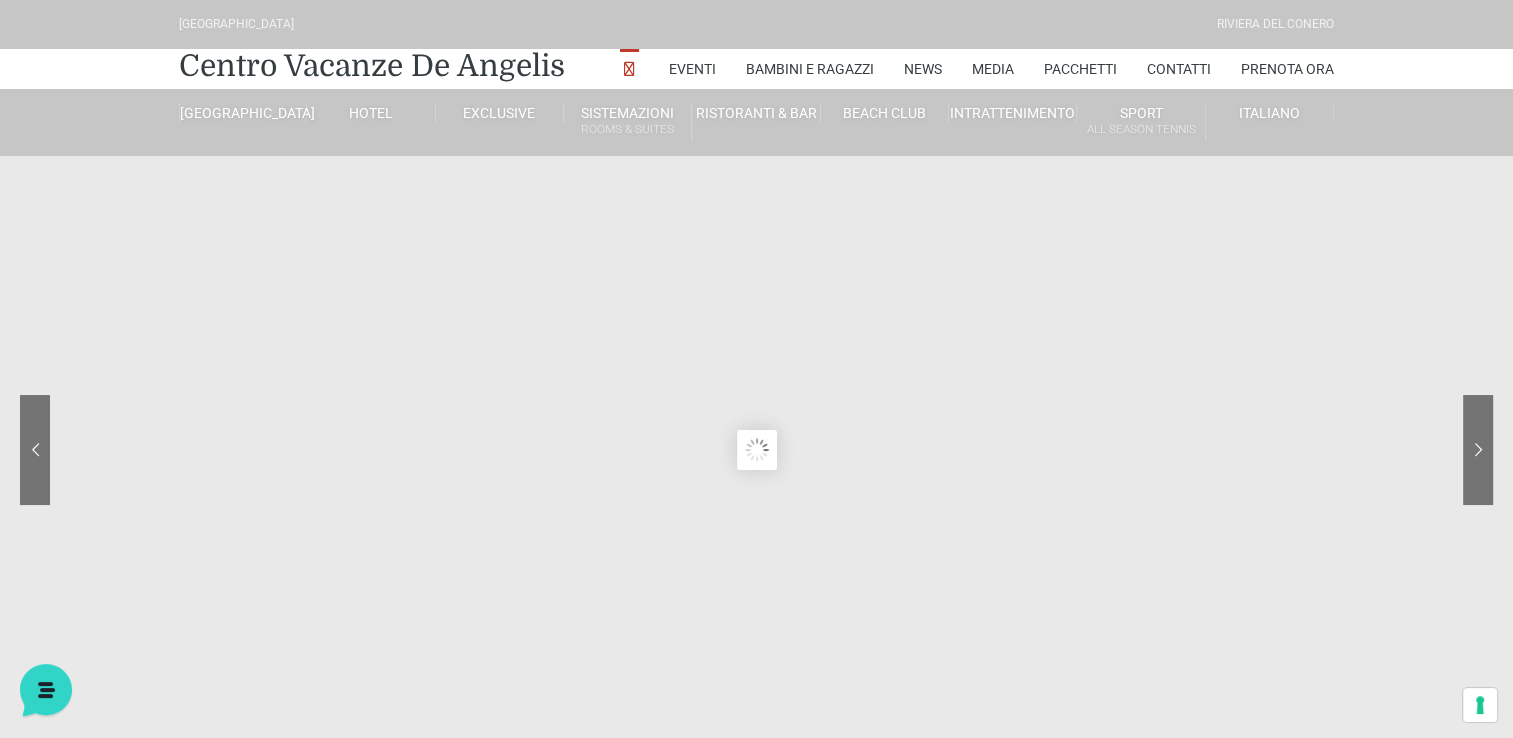 scroll, scrollTop: 0, scrollLeft: 0, axis: both 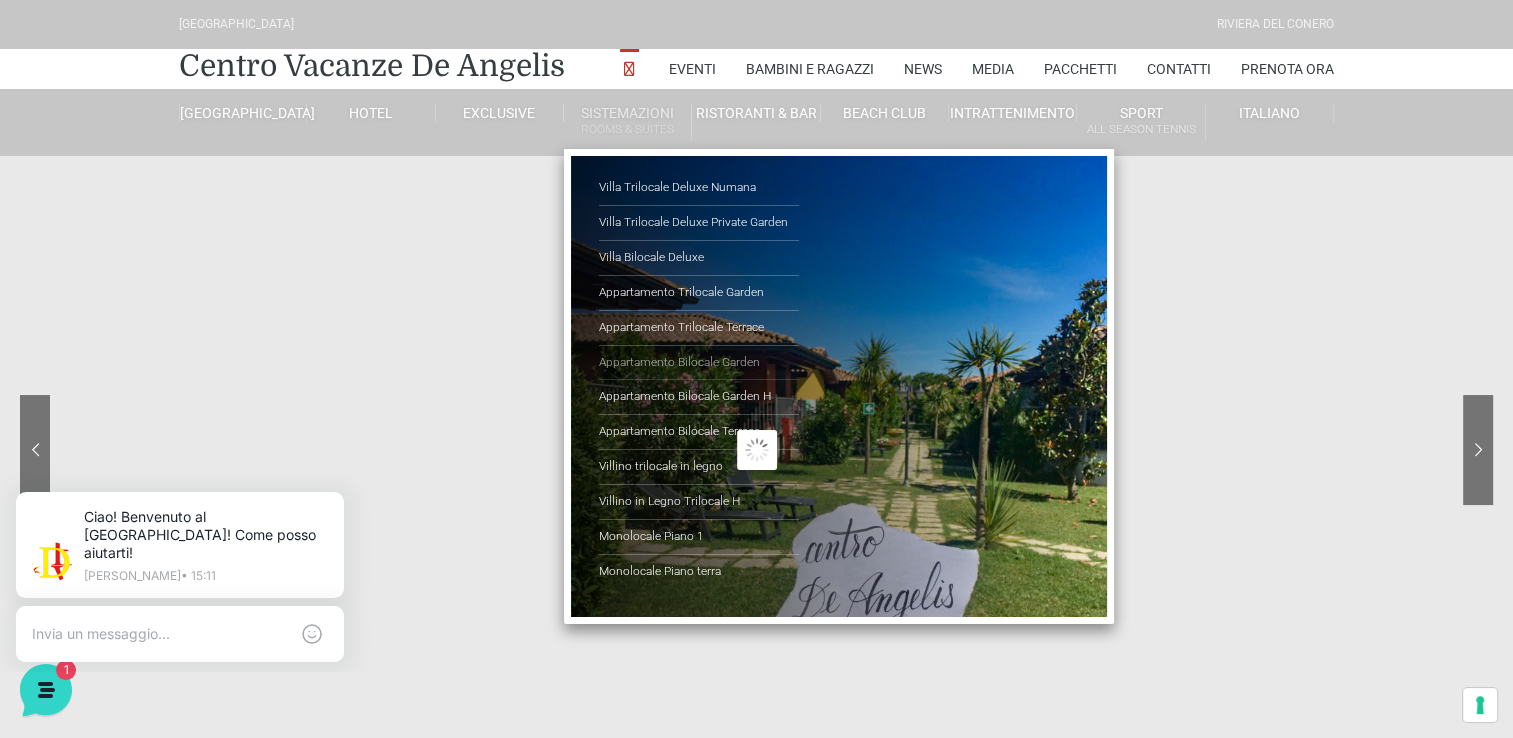 click on "Appartamento Bilocale Garden" at bounding box center (699, 363) 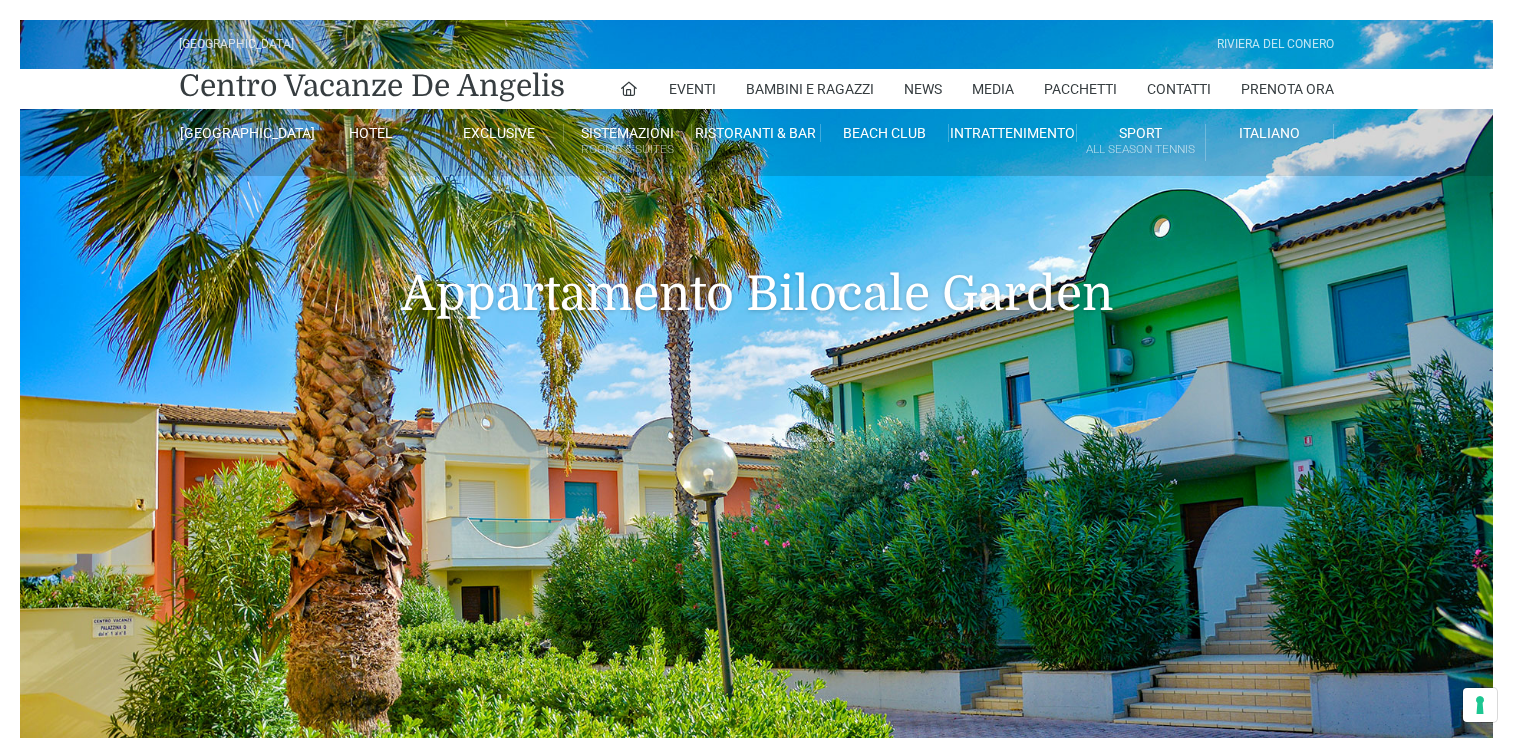 scroll, scrollTop: 0, scrollLeft: 0, axis: both 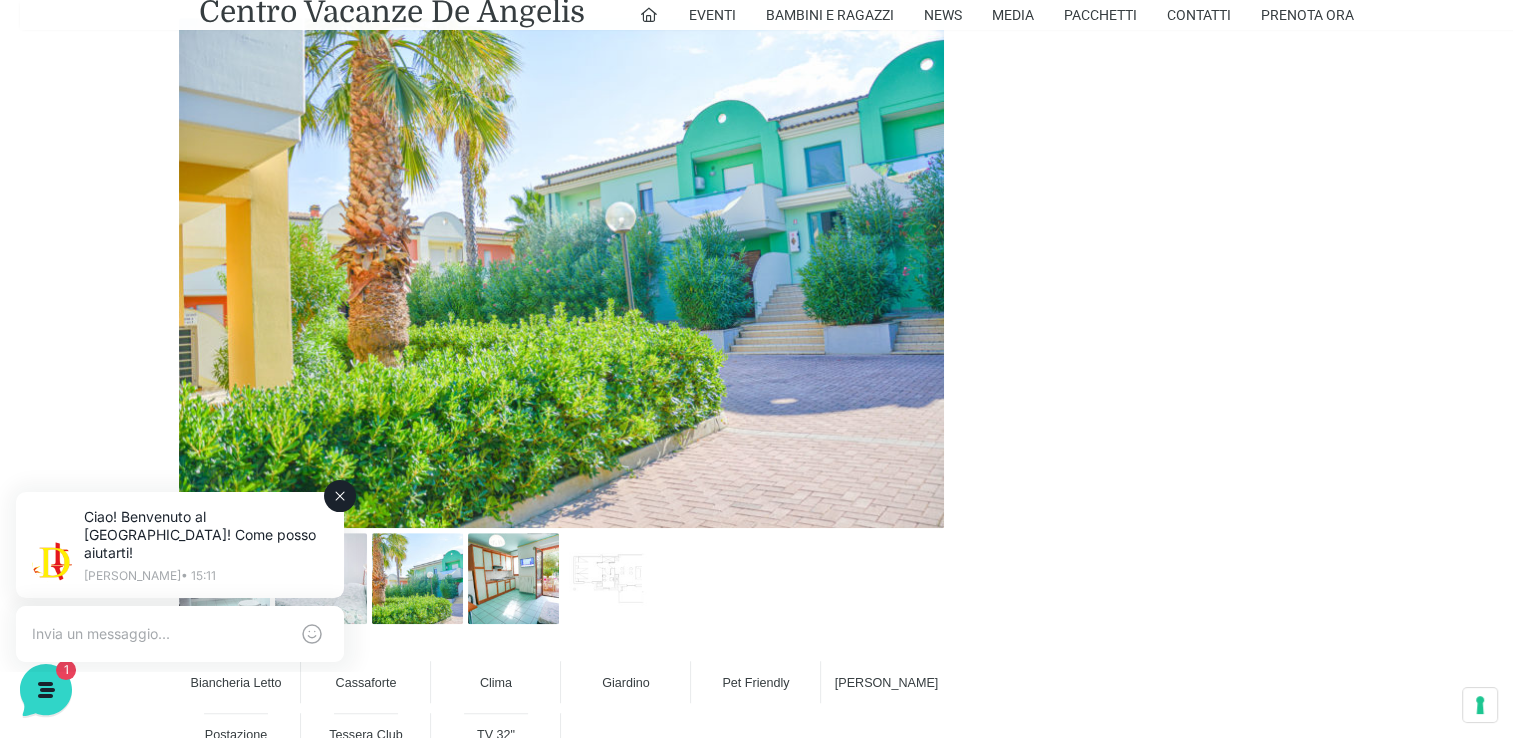 click 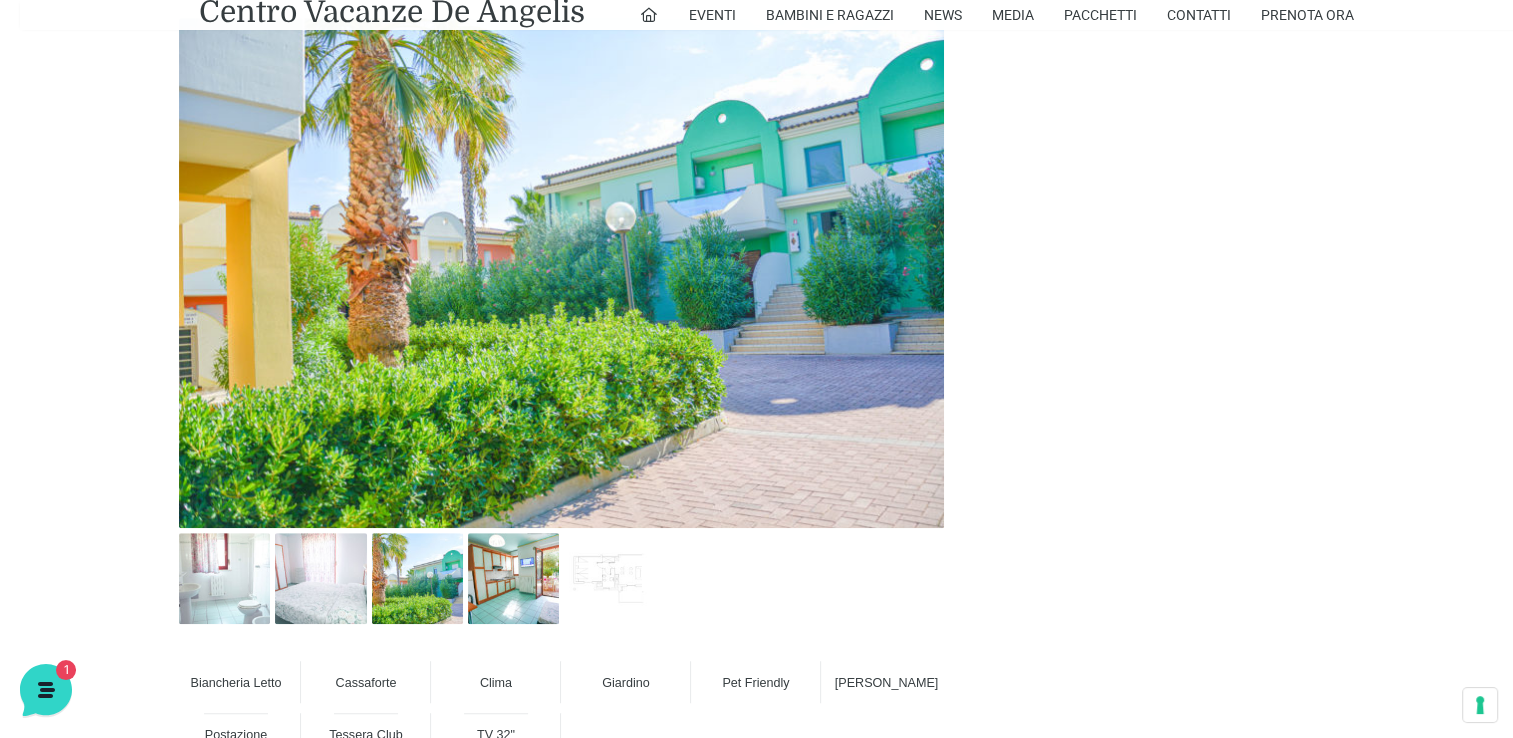click at bounding box center (561, 273) 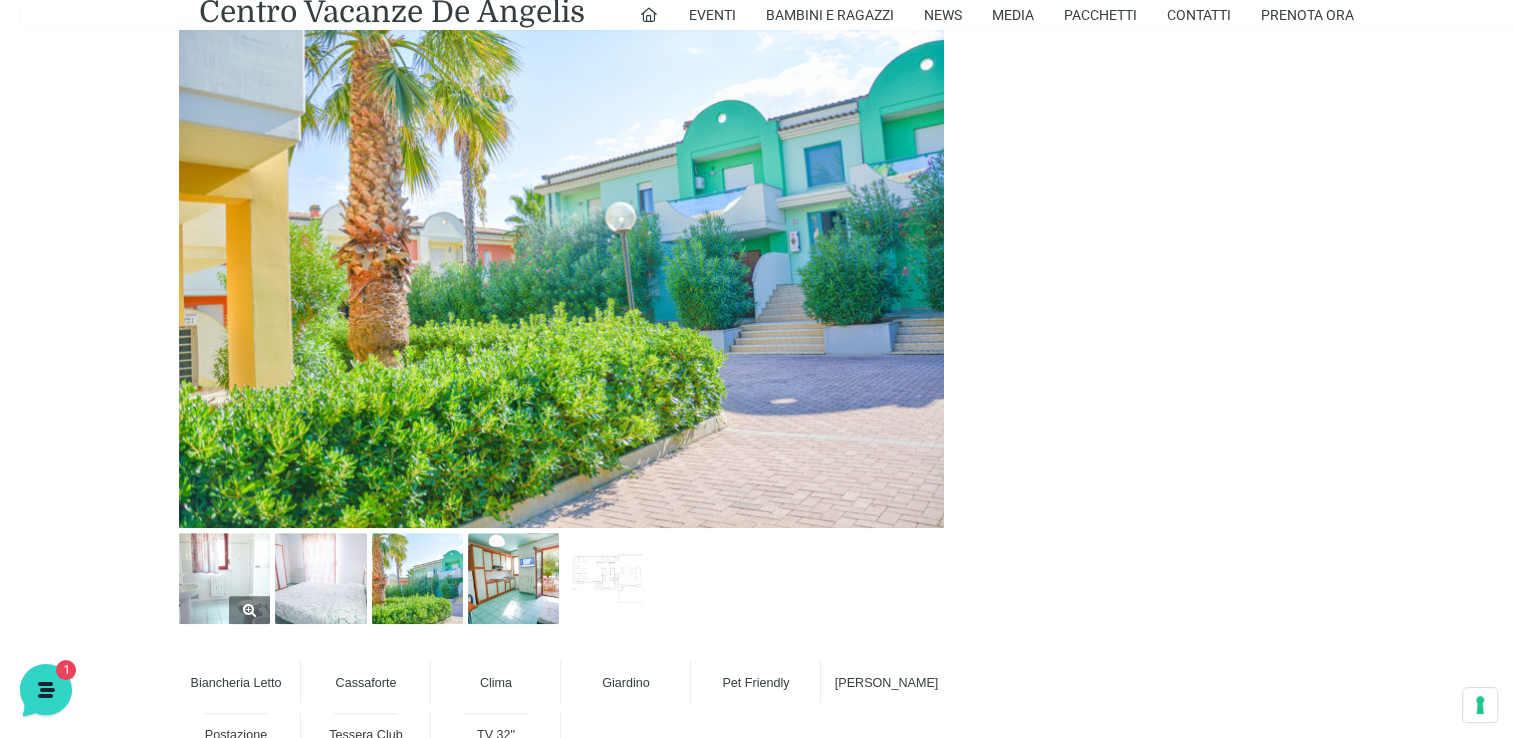 click at bounding box center (224, 578) 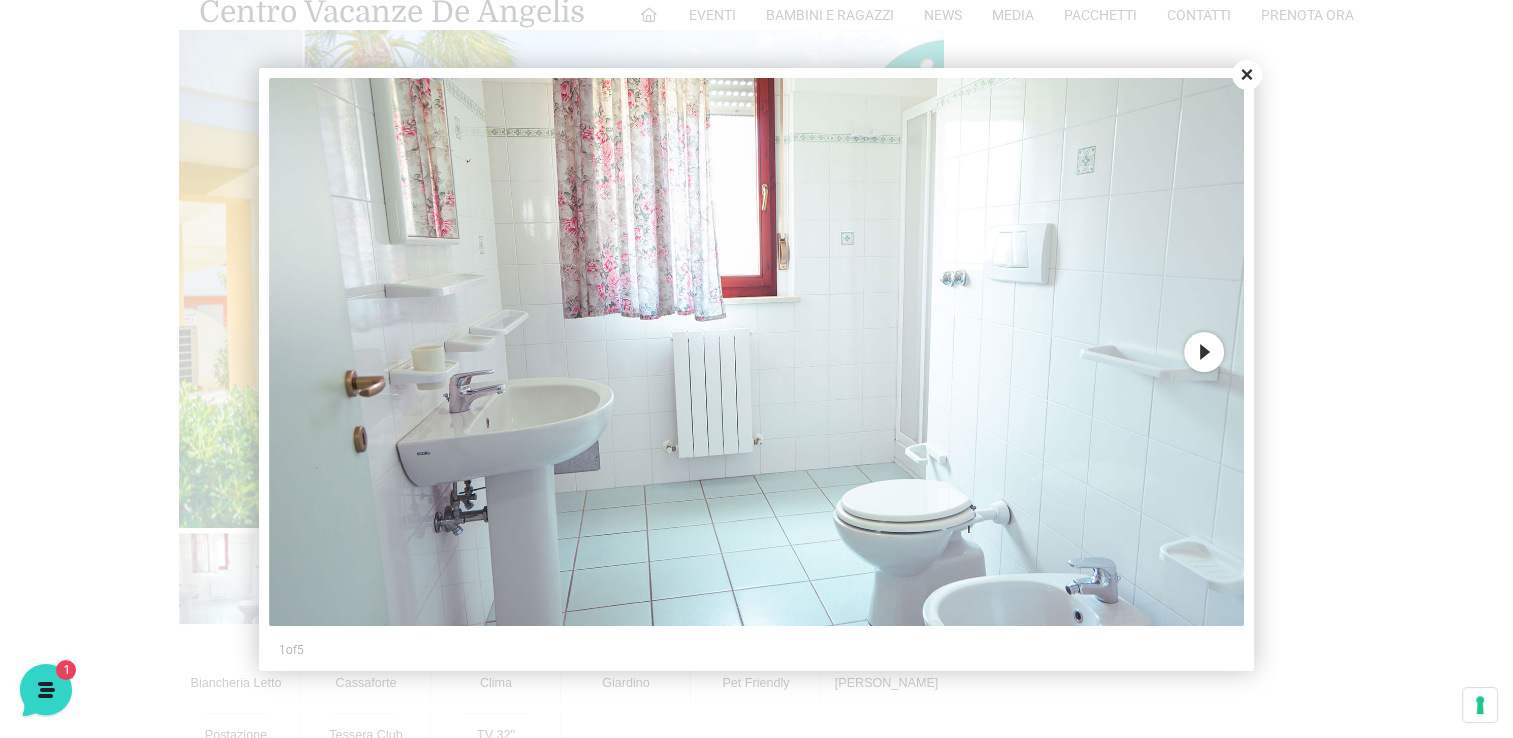 click on "Next" at bounding box center [1204, 352] 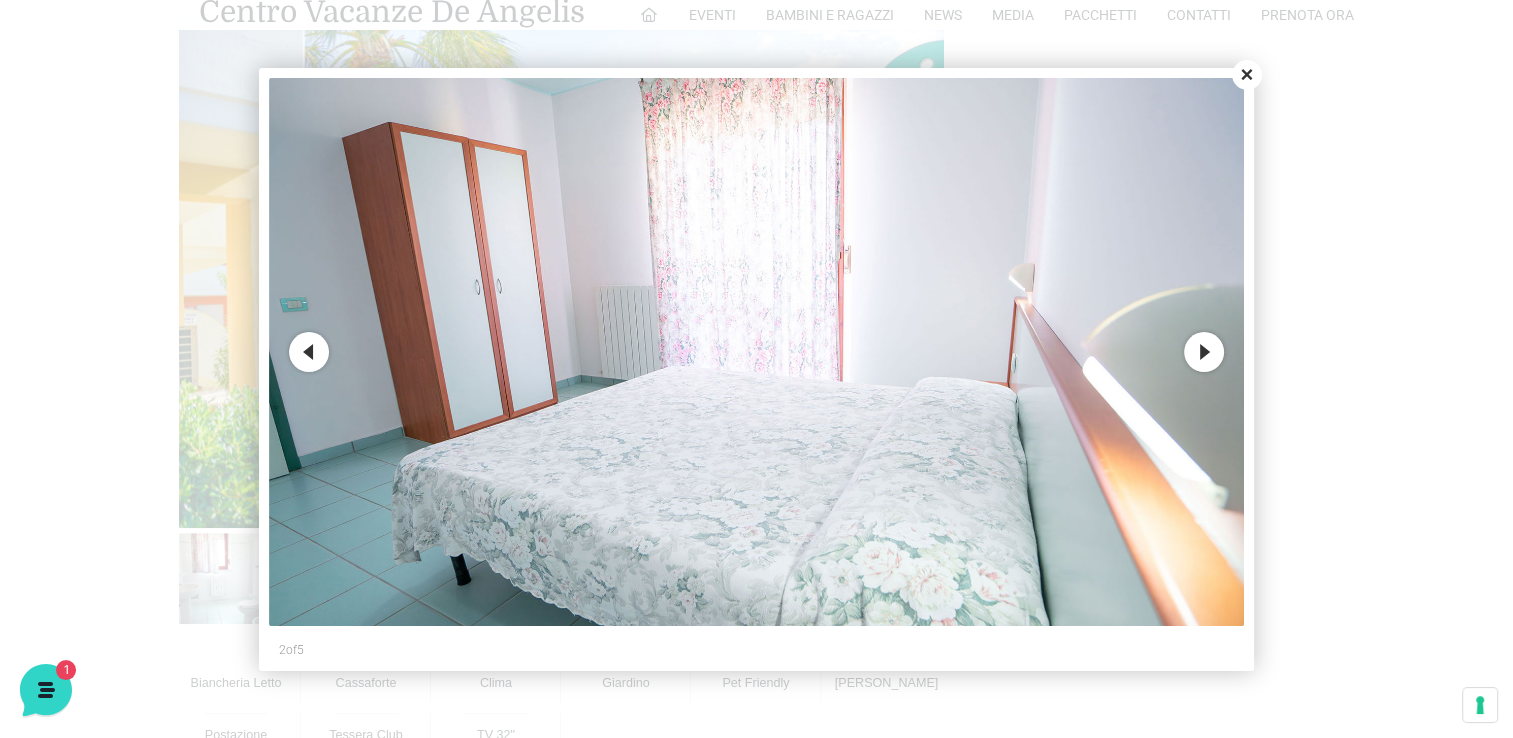 click on "Next" at bounding box center (1204, 352) 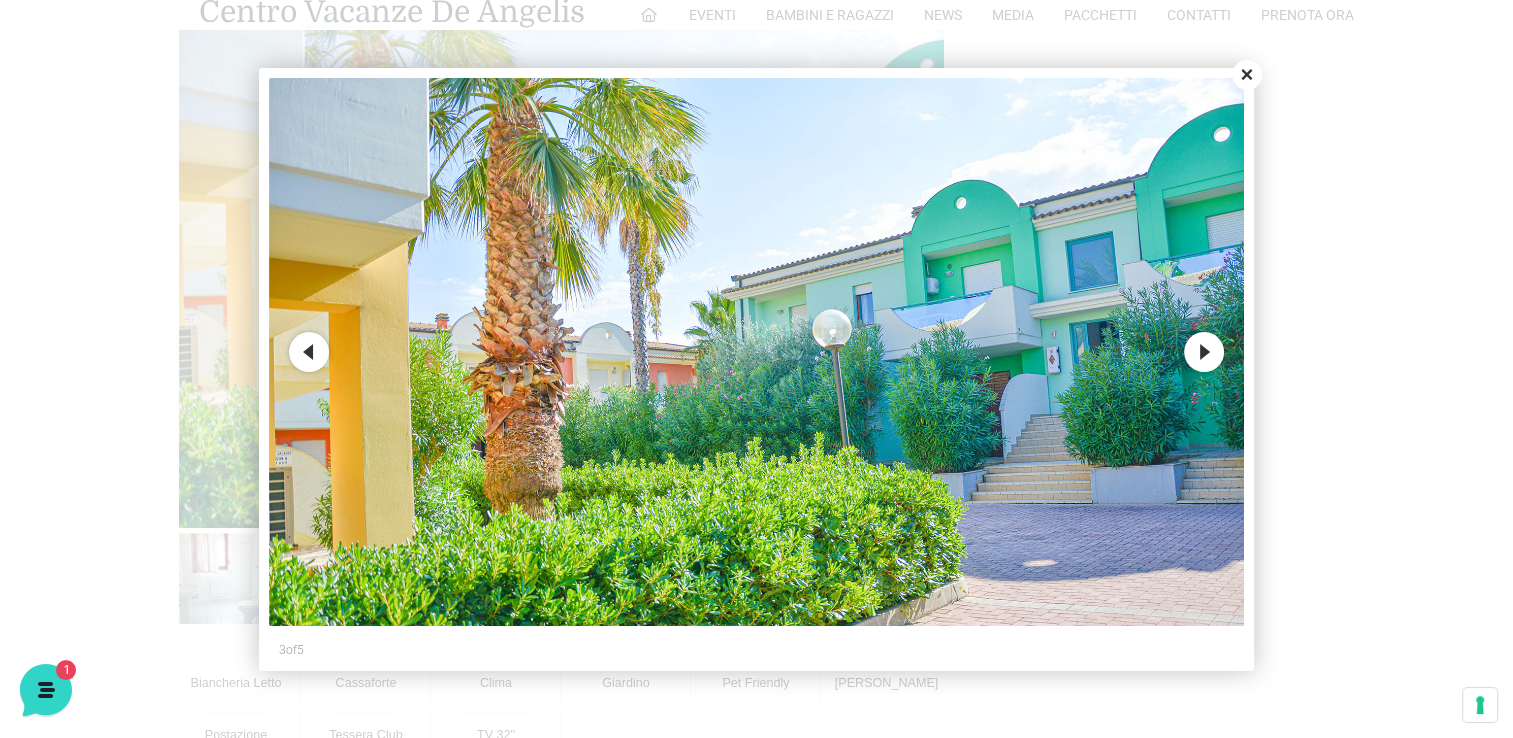 click on "Next" at bounding box center [1204, 352] 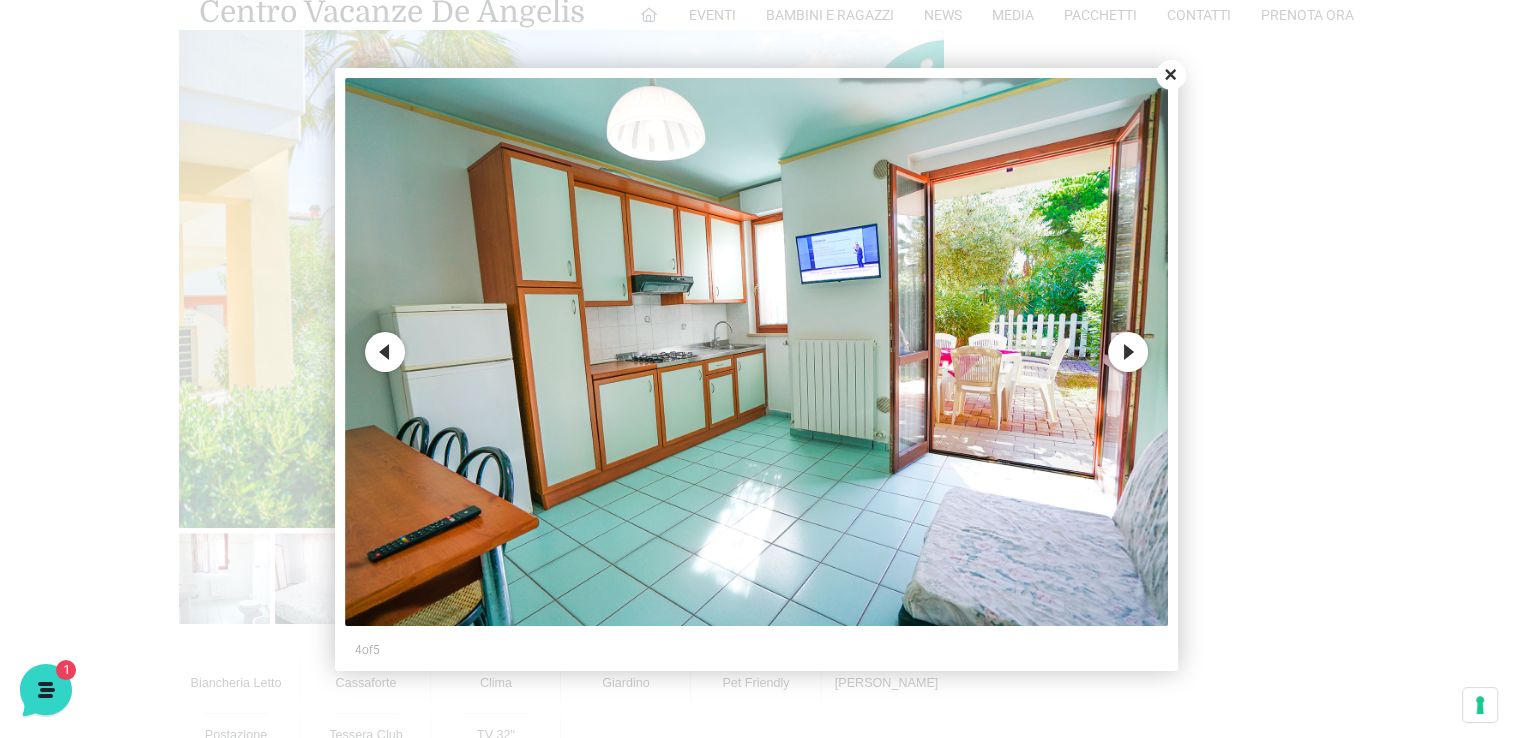 click on "Next" at bounding box center [1128, 352] 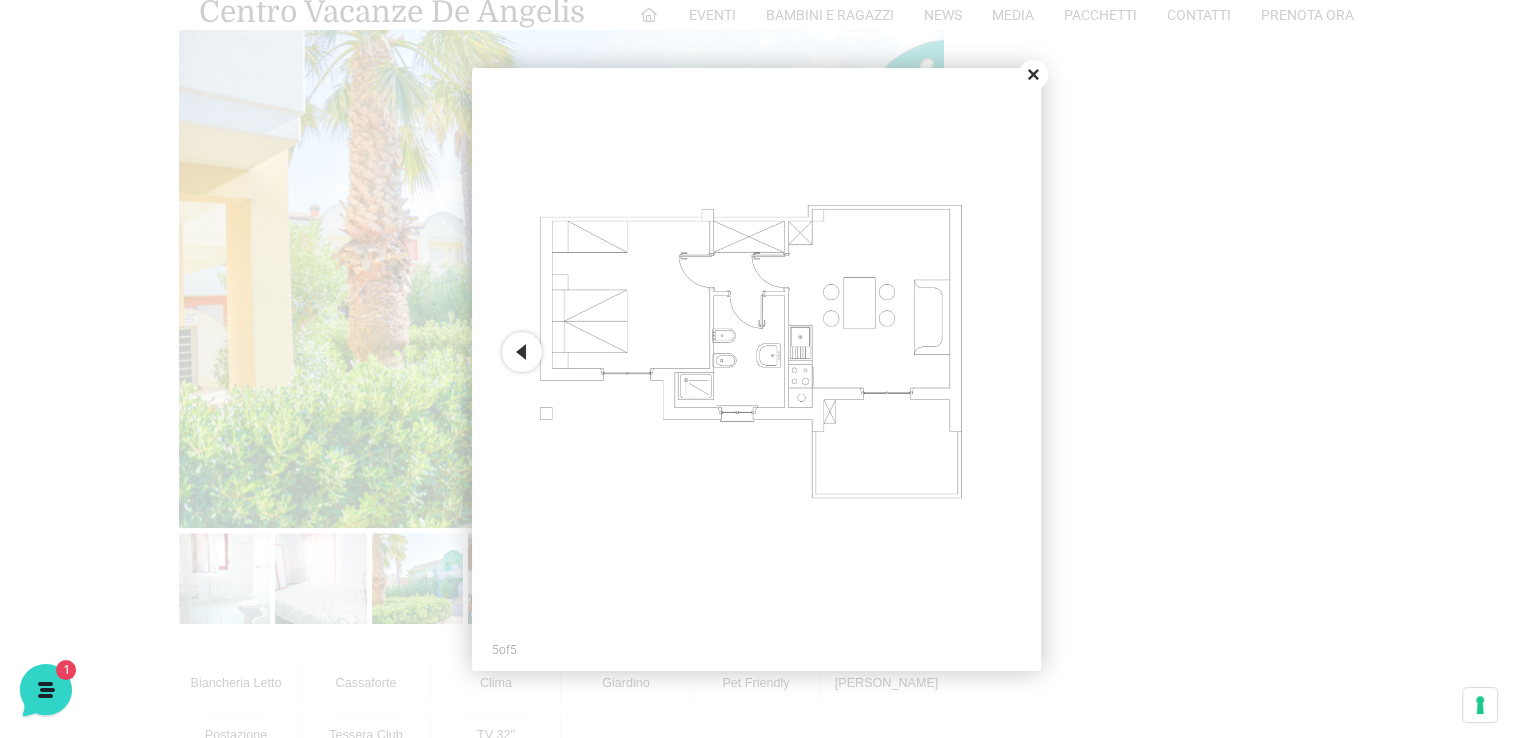 click on "Close" at bounding box center (1033, 75) 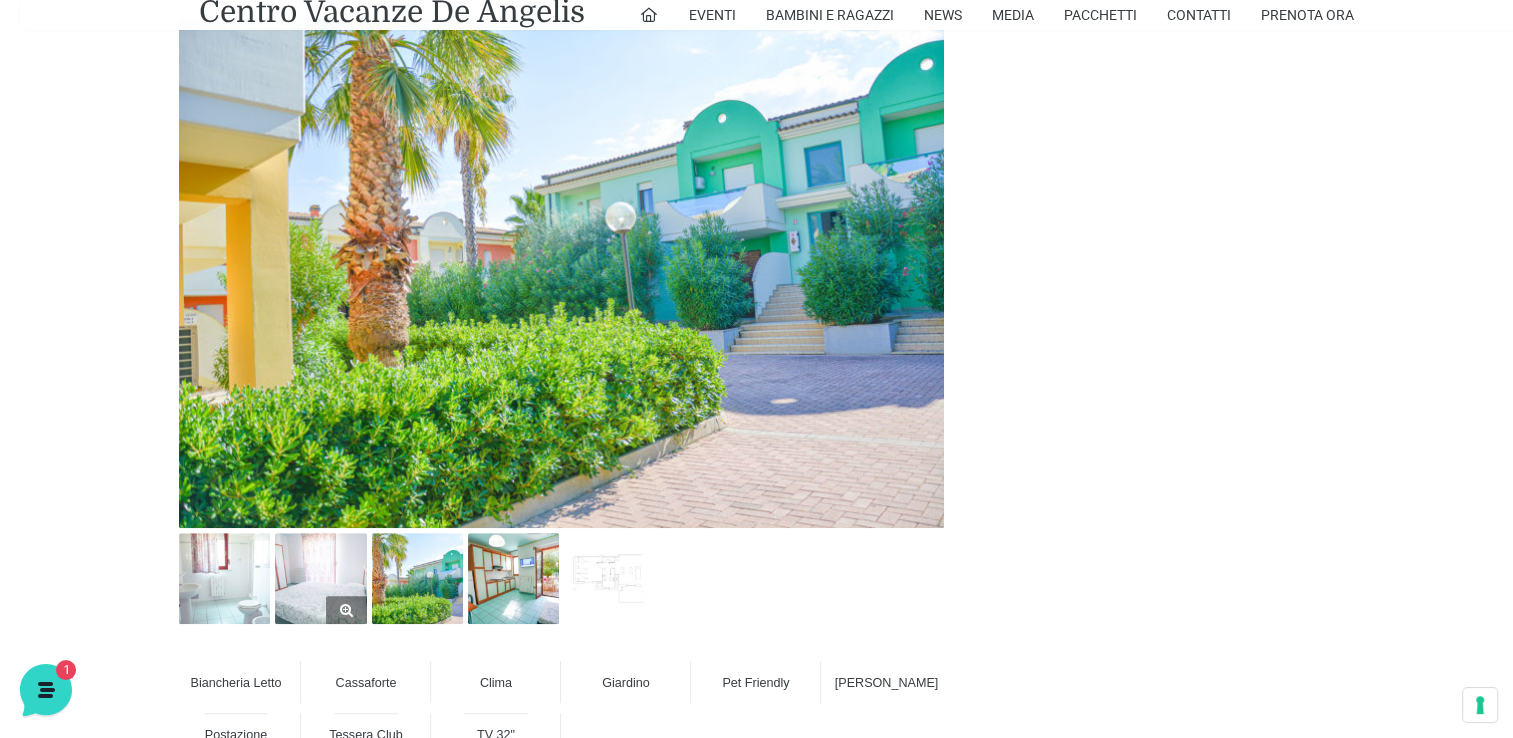 click at bounding box center [320, 578] 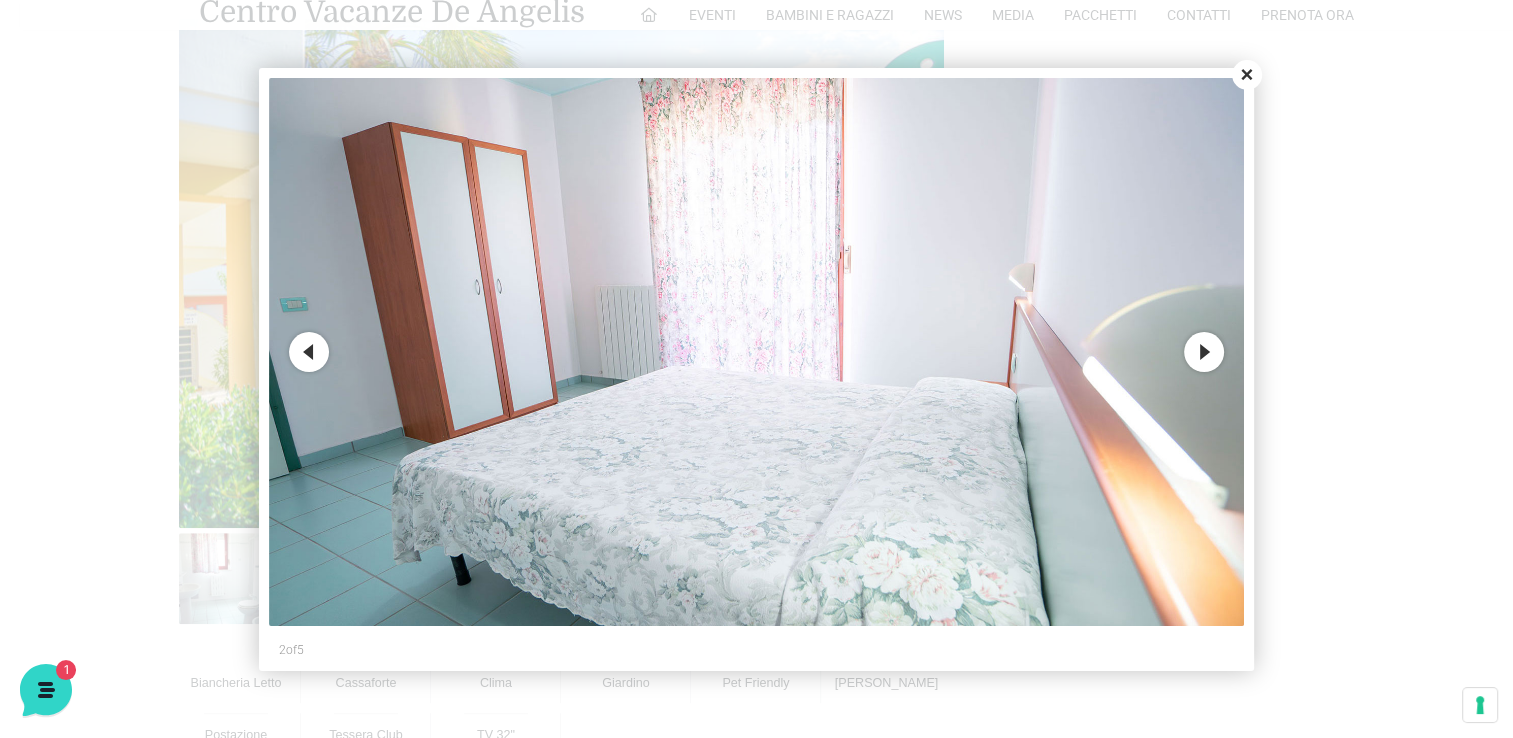 click at bounding box center [757, 352] 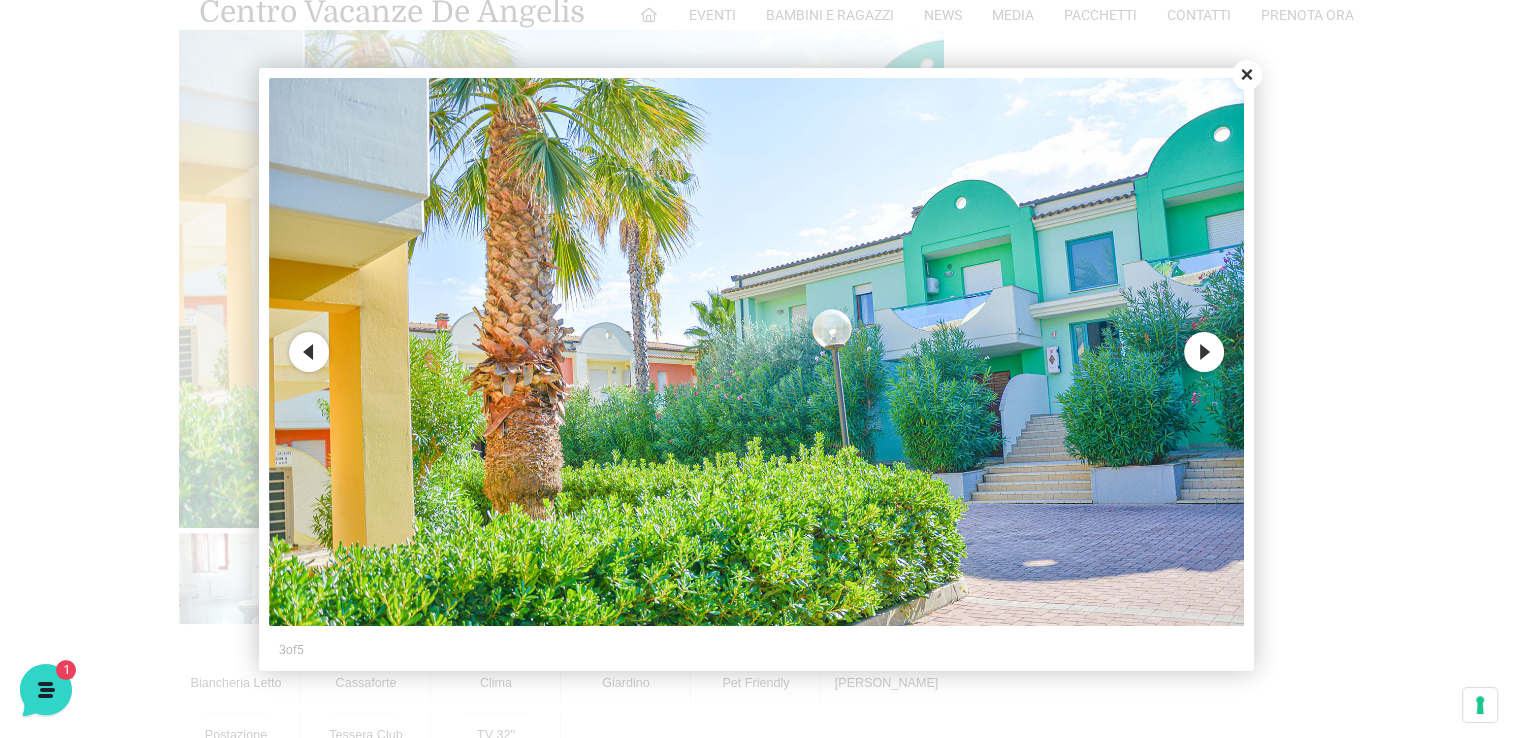 click on "Close" at bounding box center (1247, 75) 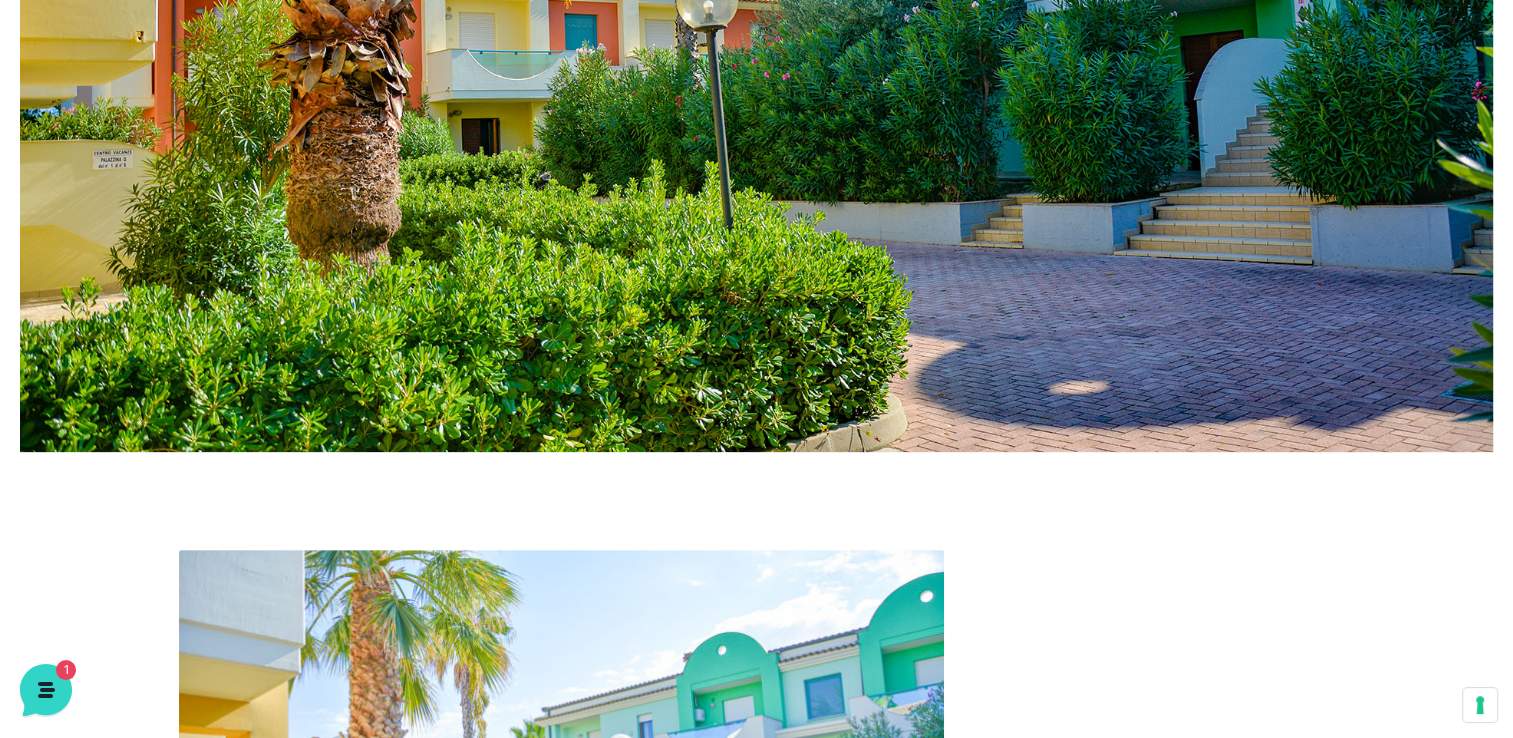 scroll, scrollTop: 100, scrollLeft: 0, axis: vertical 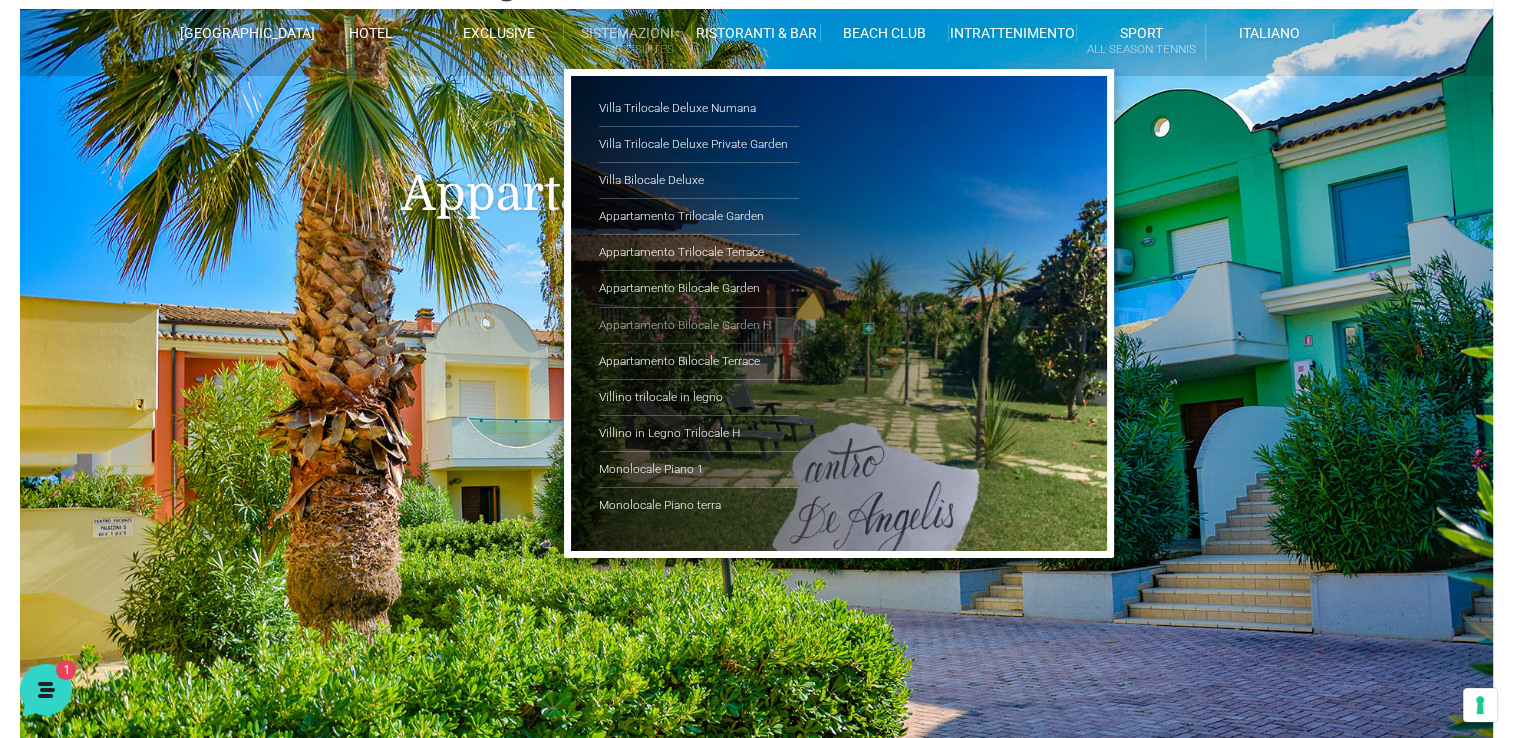 click on "Appartamento Bilocale Garden H" at bounding box center [699, 326] 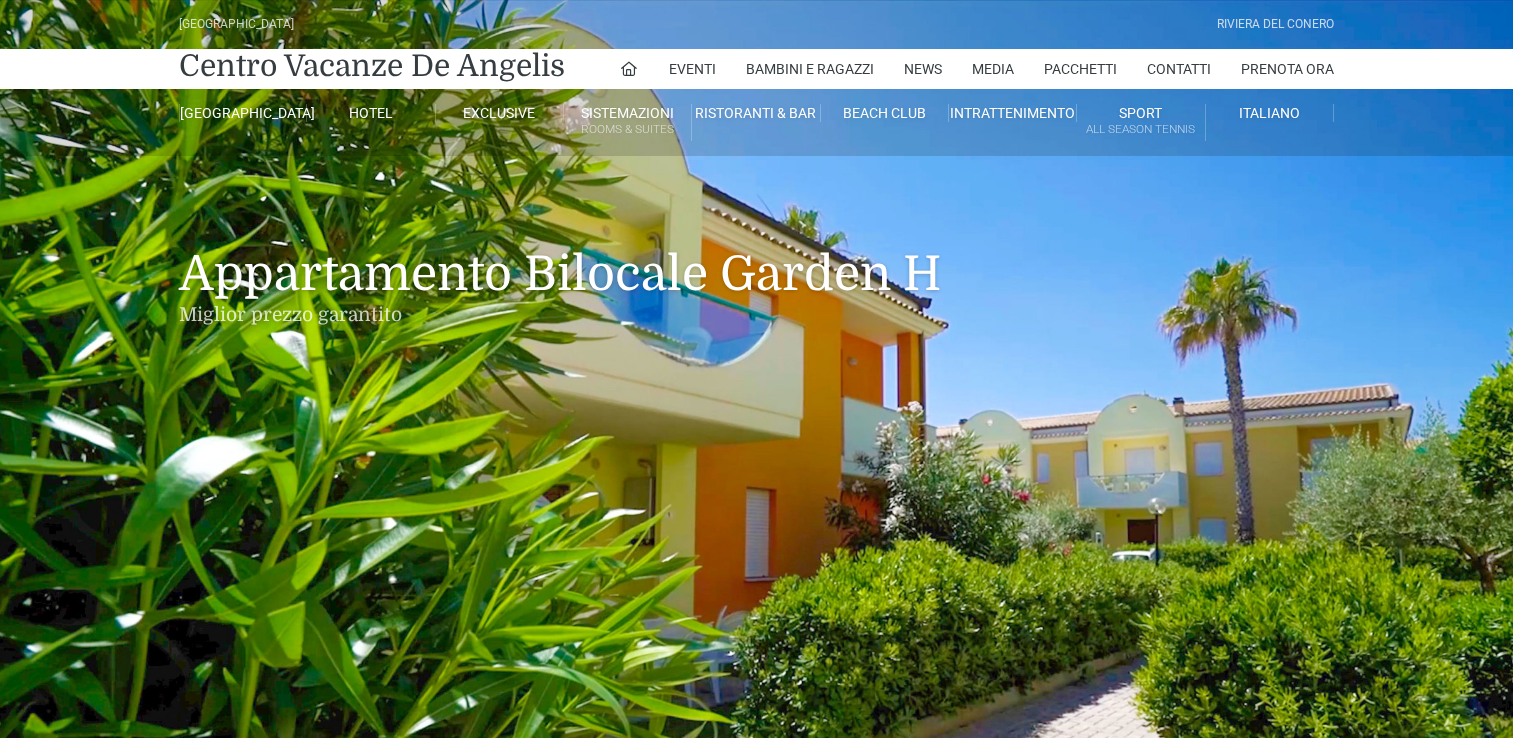 scroll, scrollTop: 0, scrollLeft: 0, axis: both 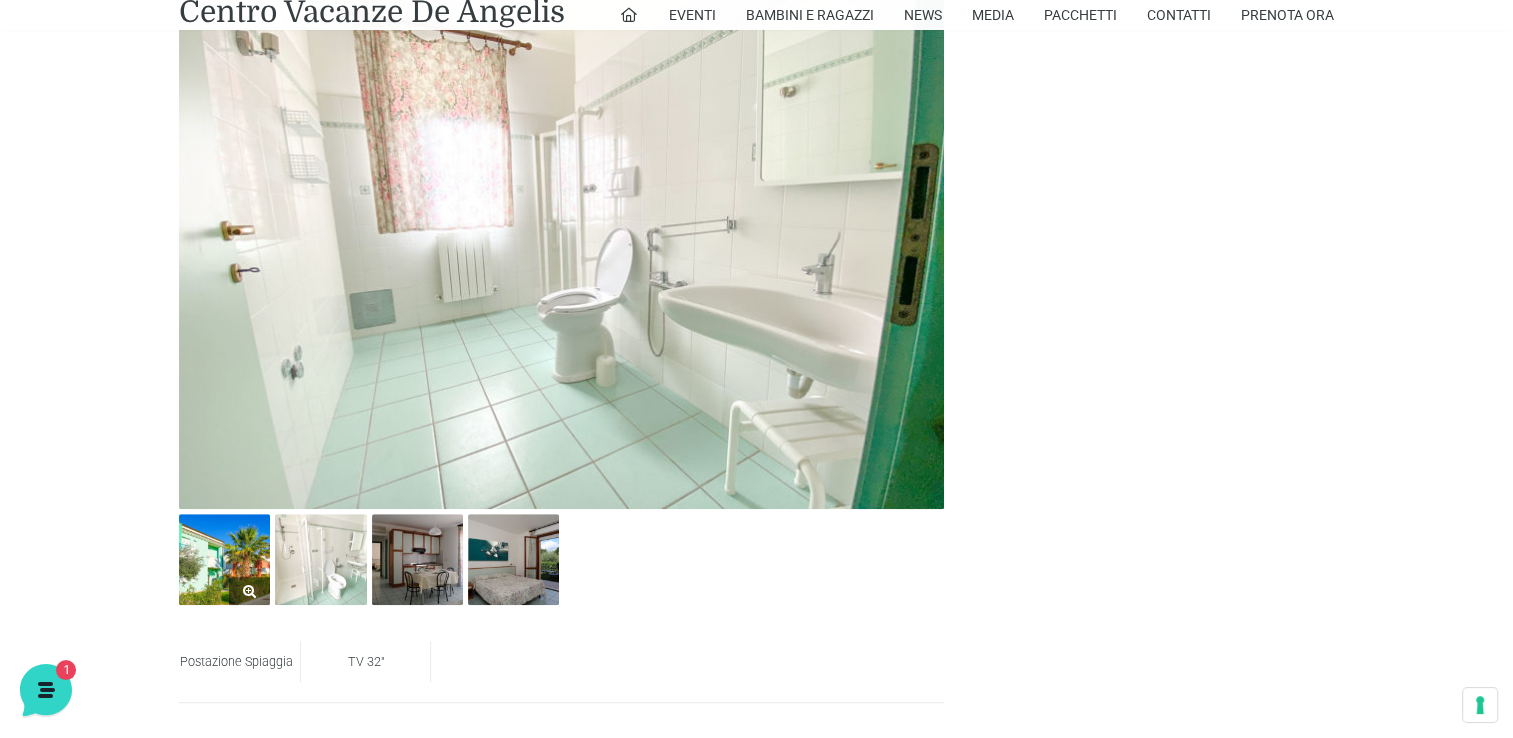 click at bounding box center (224, 559) 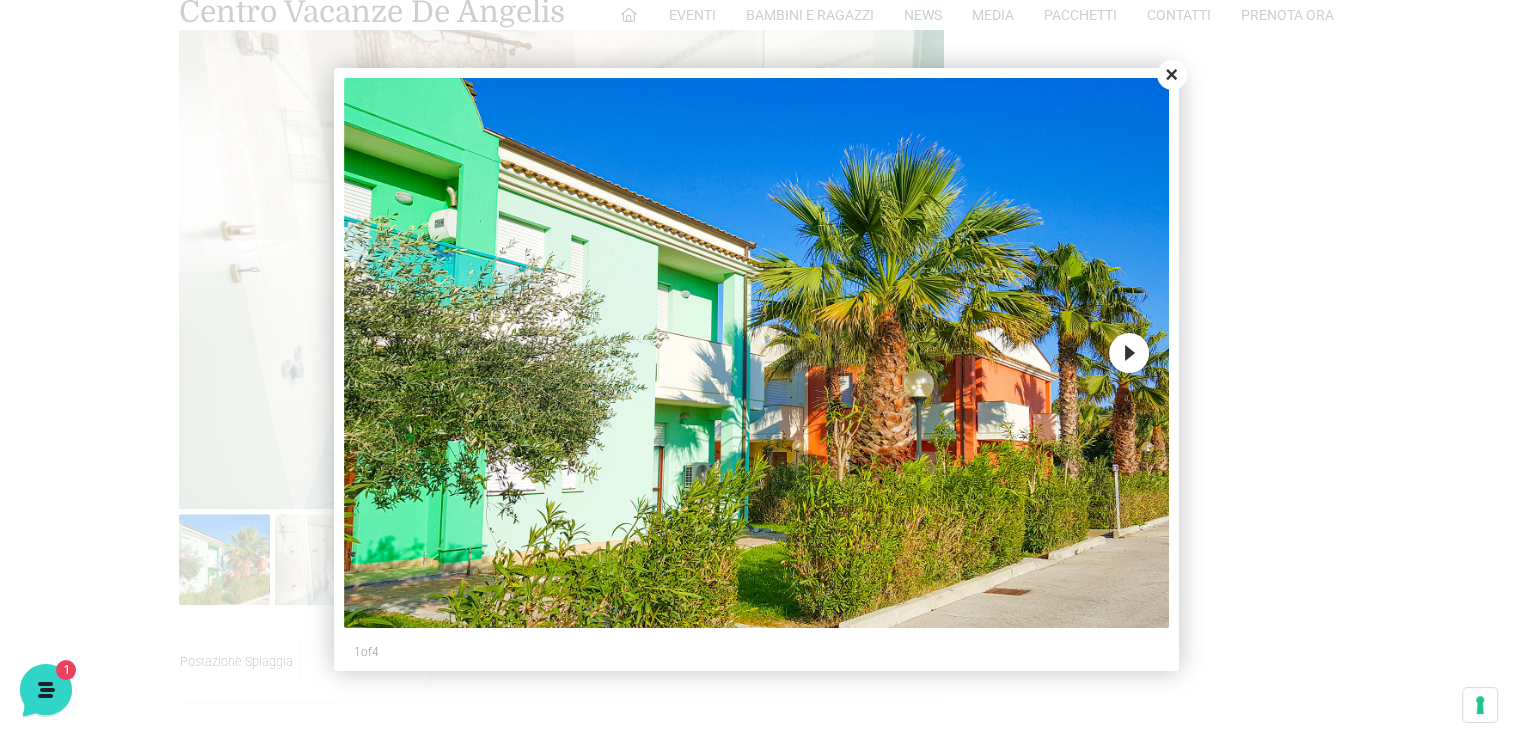 click on "Next" at bounding box center [1129, 353] 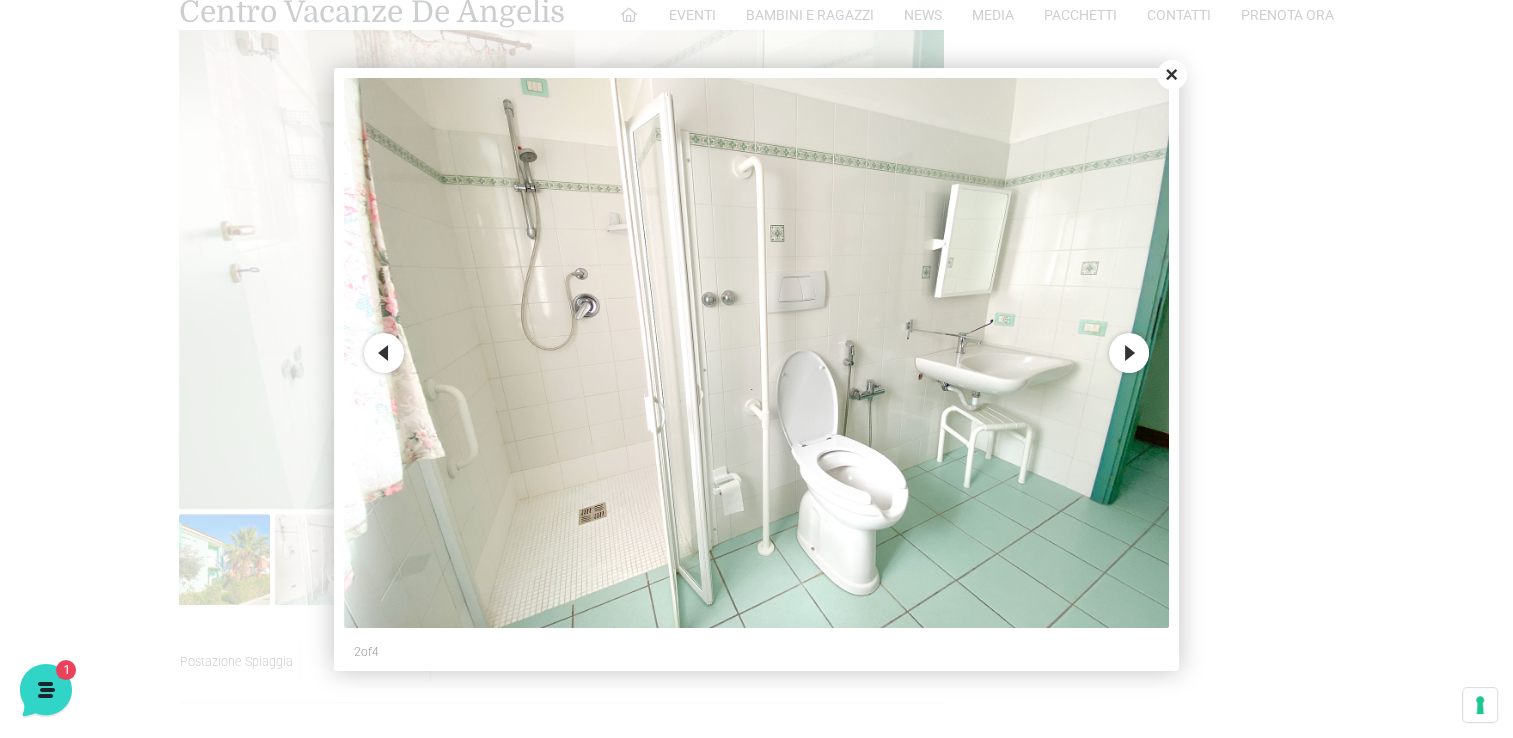 click on "Next" at bounding box center [1129, 353] 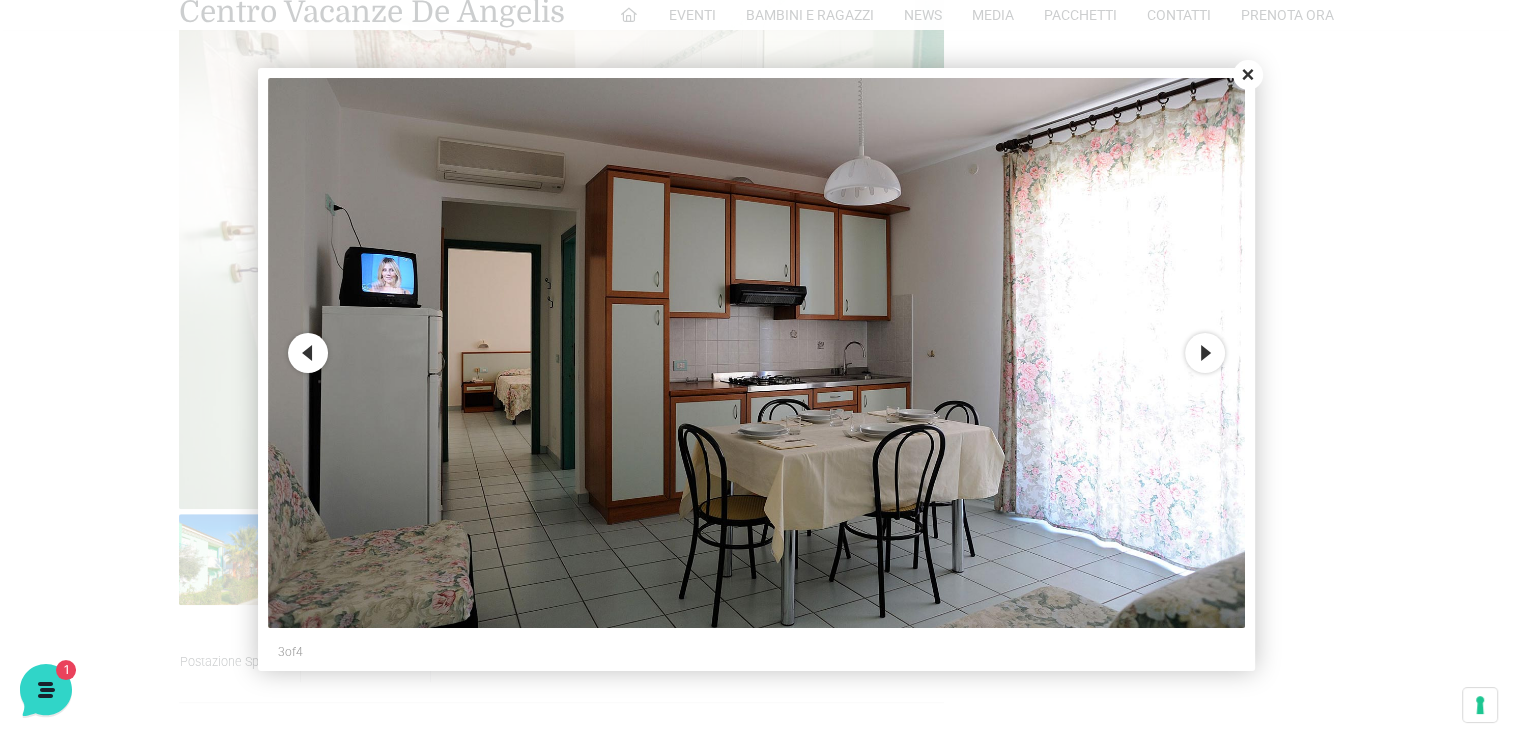 click on "Next" at bounding box center [1205, 353] 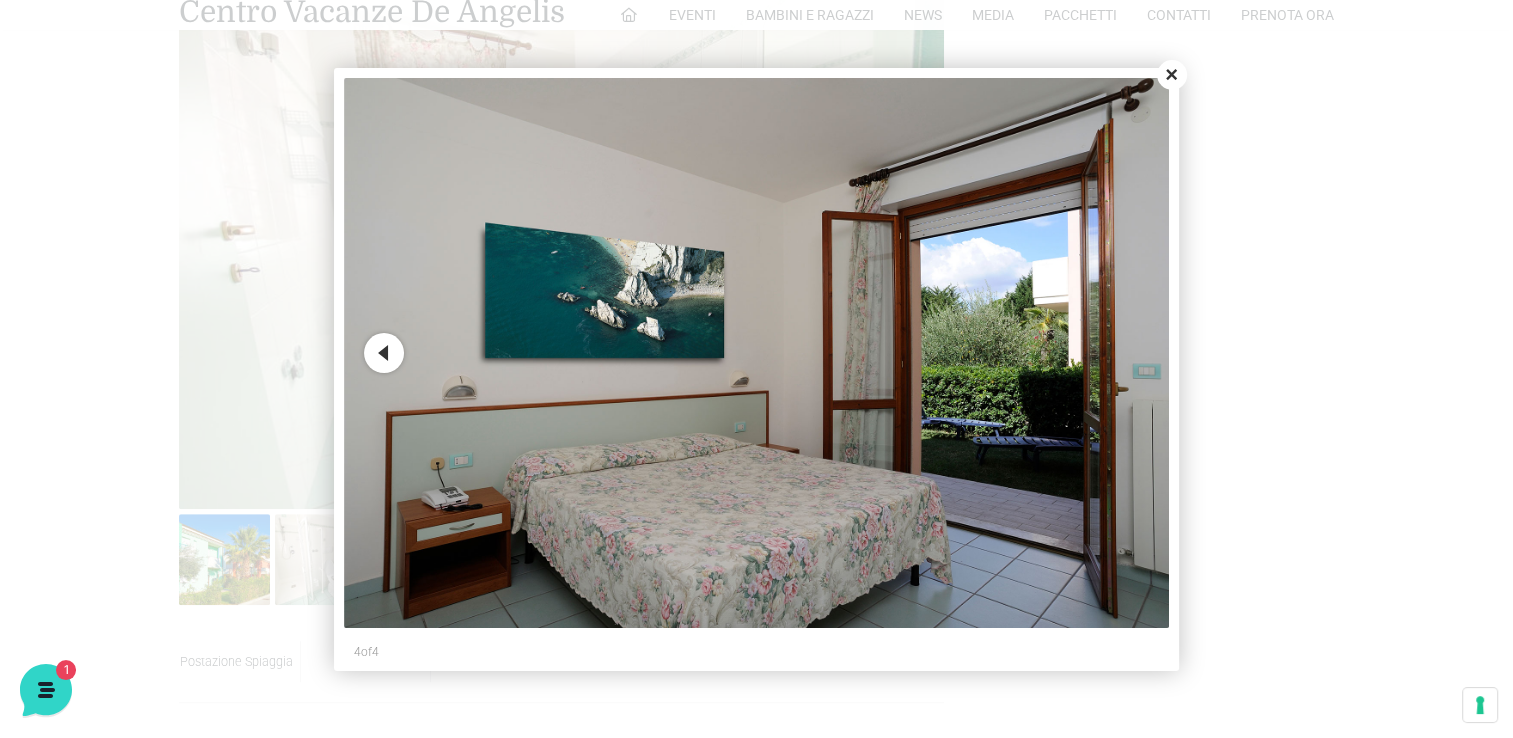 click on "Close" at bounding box center [1172, 75] 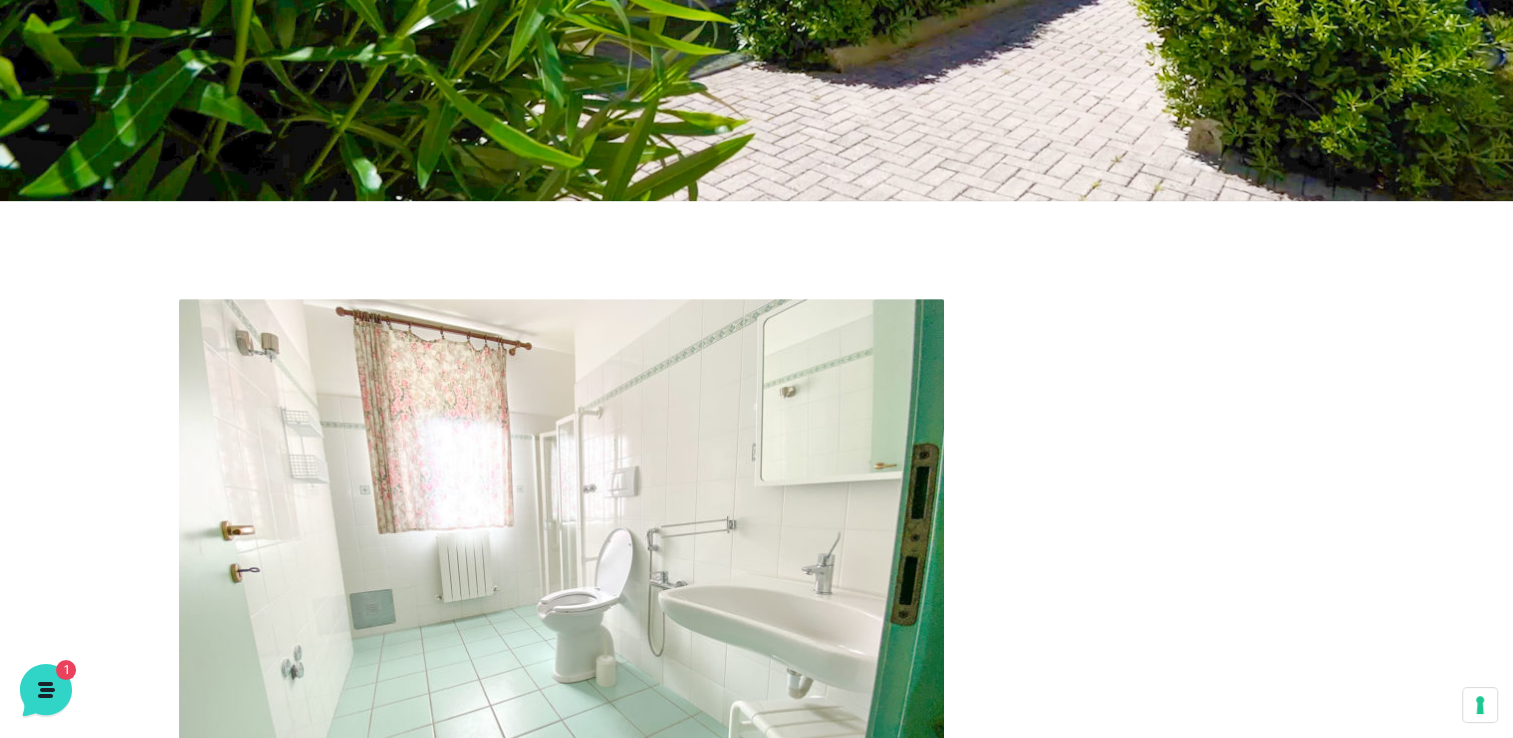 scroll, scrollTop: 0, scrollLeft: 0, axis: both 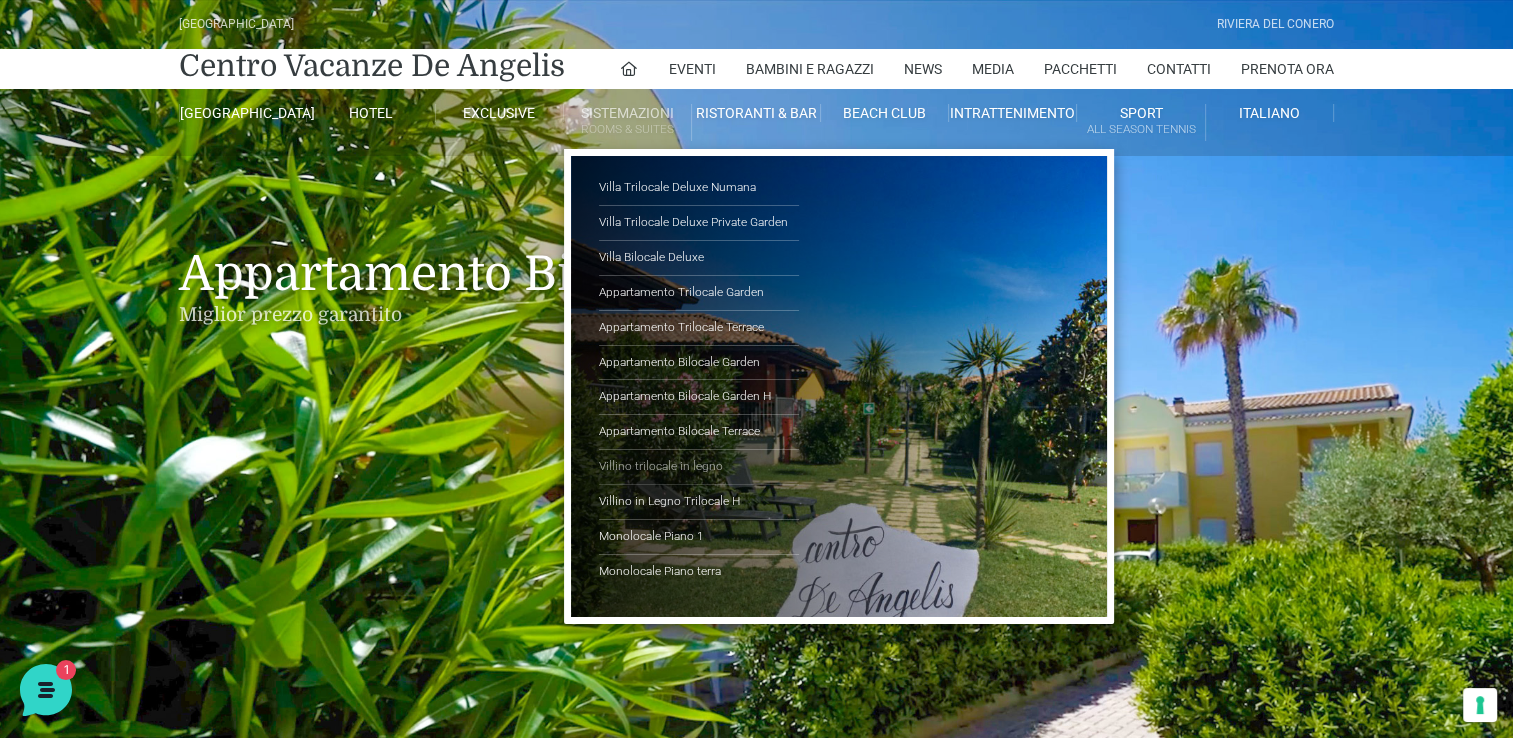 click on "Villino trilocale in legno" at bounding box center [699, 467] 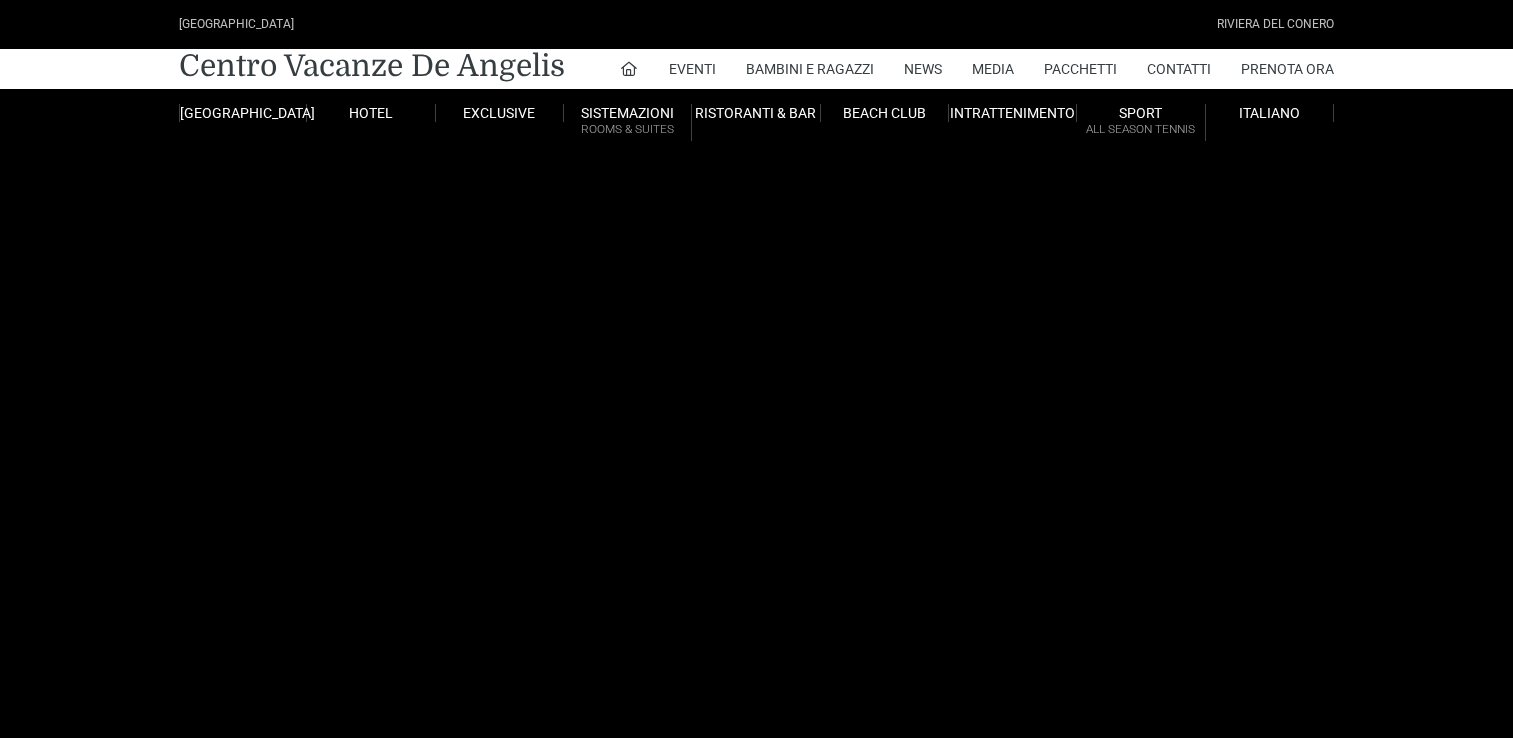 scroll, scrollTop: 0, scrollLeft: 0, axis: both 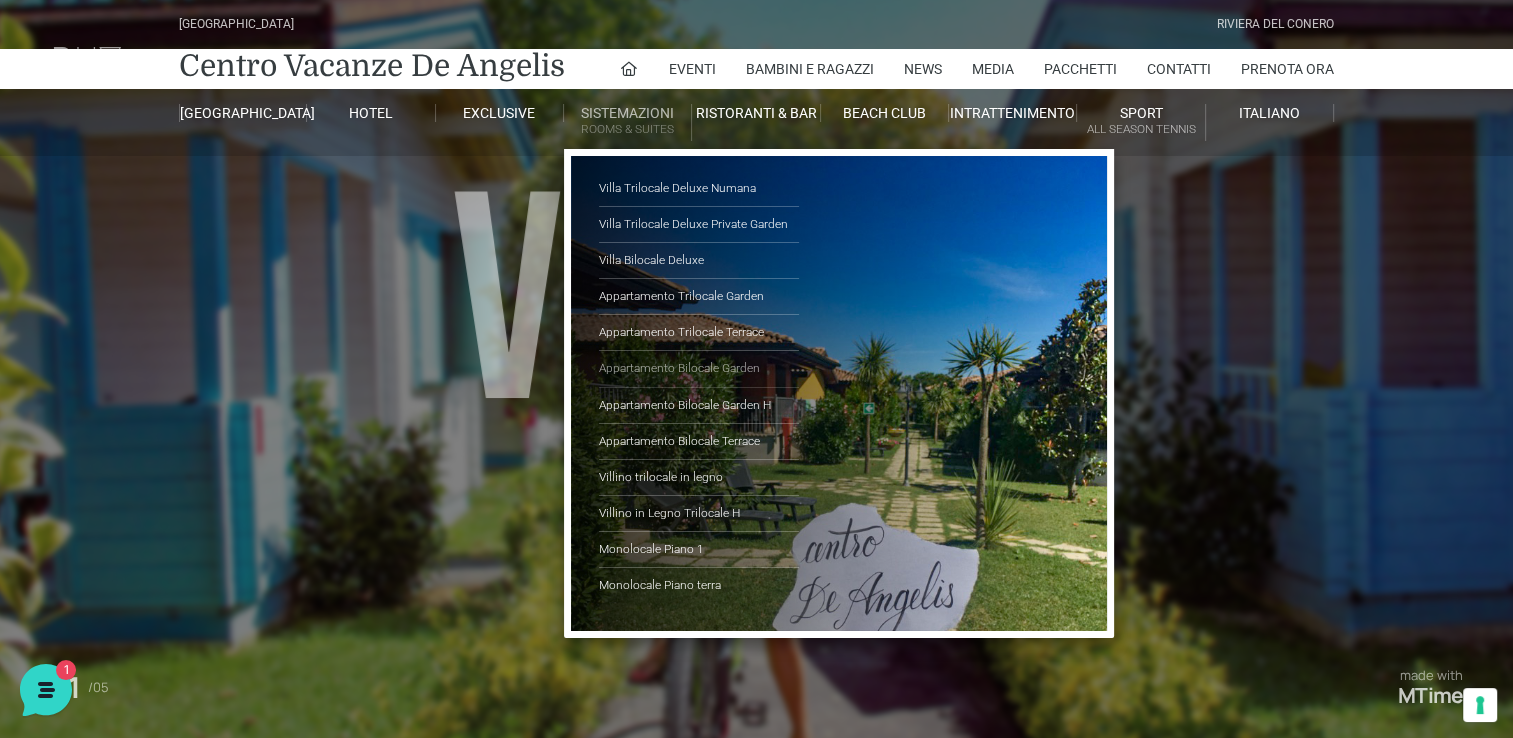 click on "Appartamento Bilocale Garden" at bounding box center (699, 369) 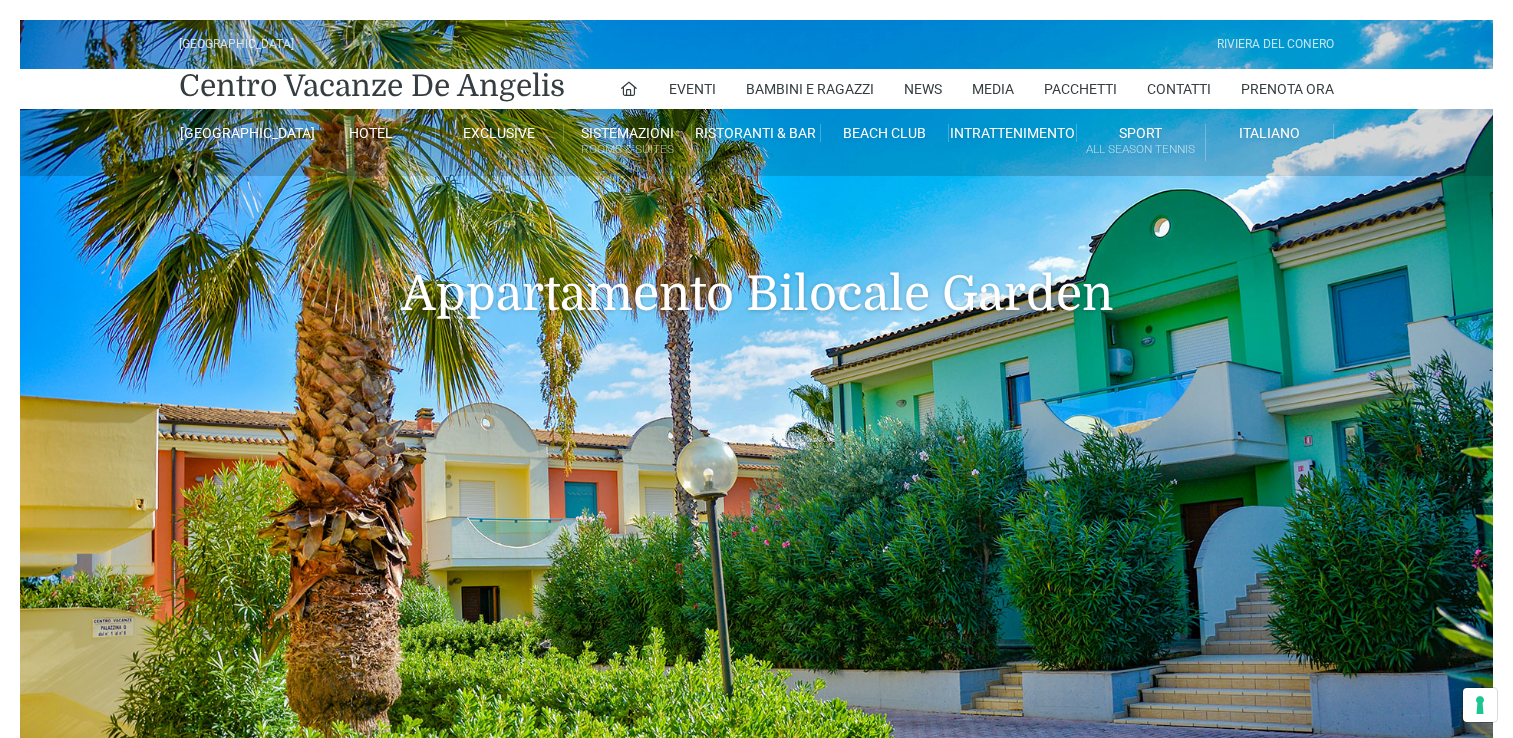 scroll, scrollTop: 0, scrollLeft: 0, axis: both 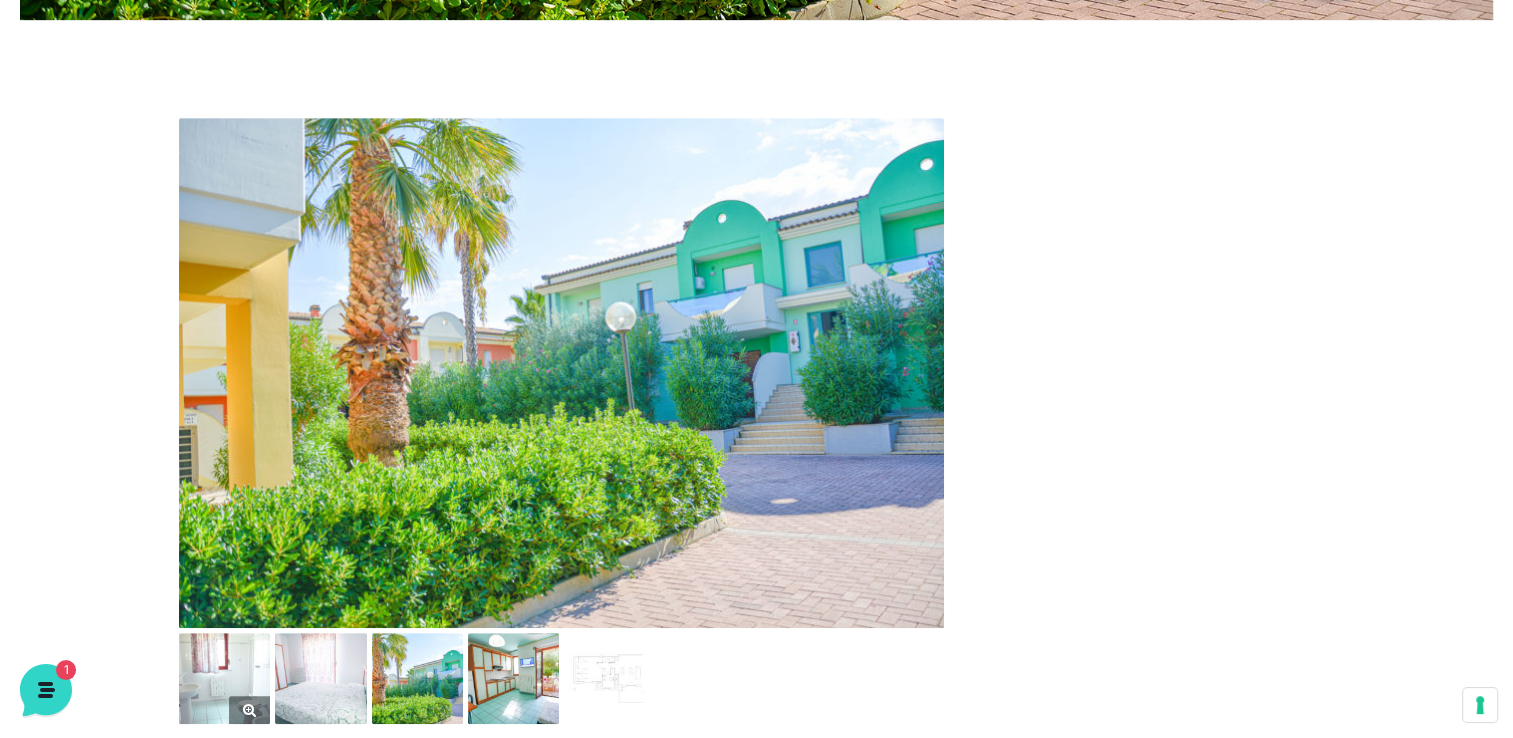 click at bounding box center (224, 678) 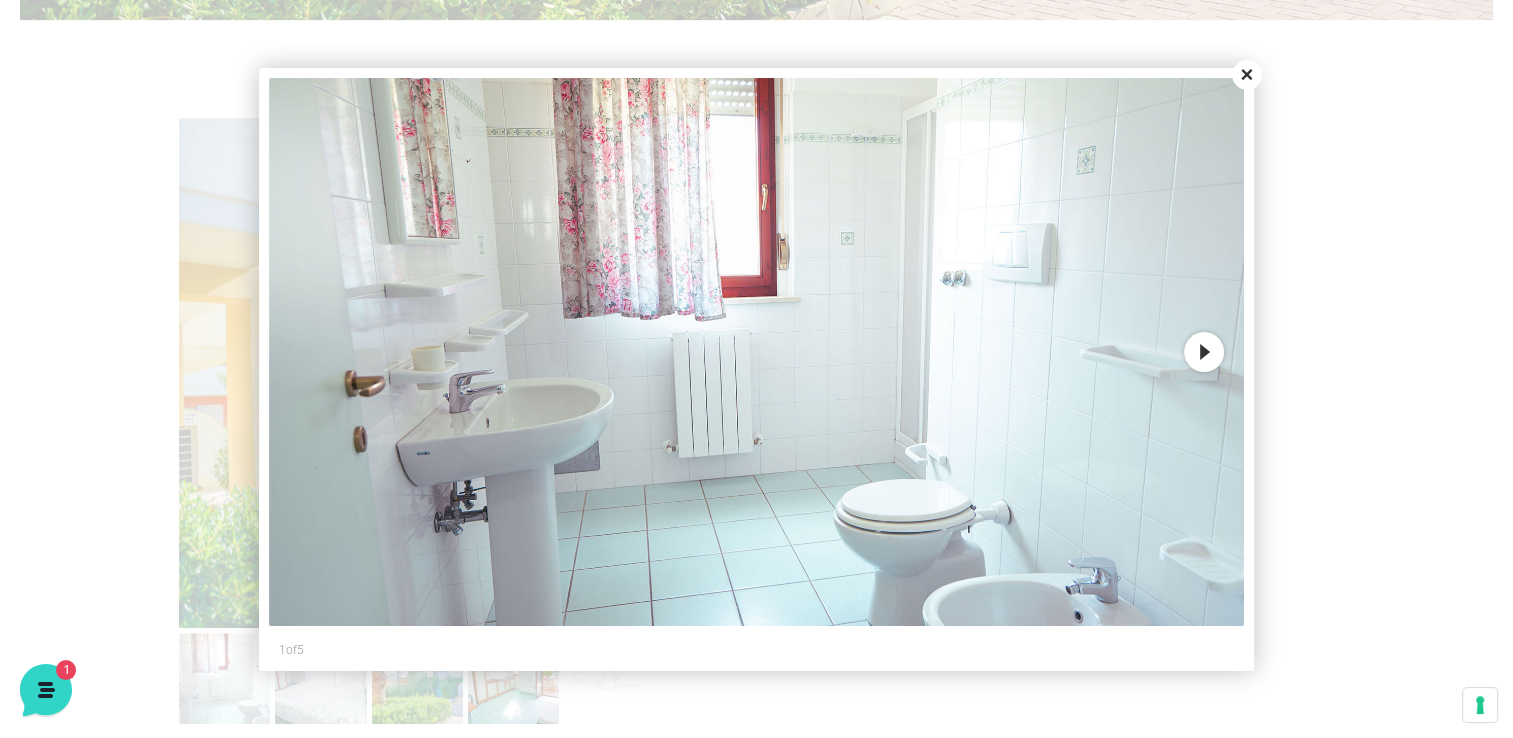click on "Next" at bounding box center [1204, 352] 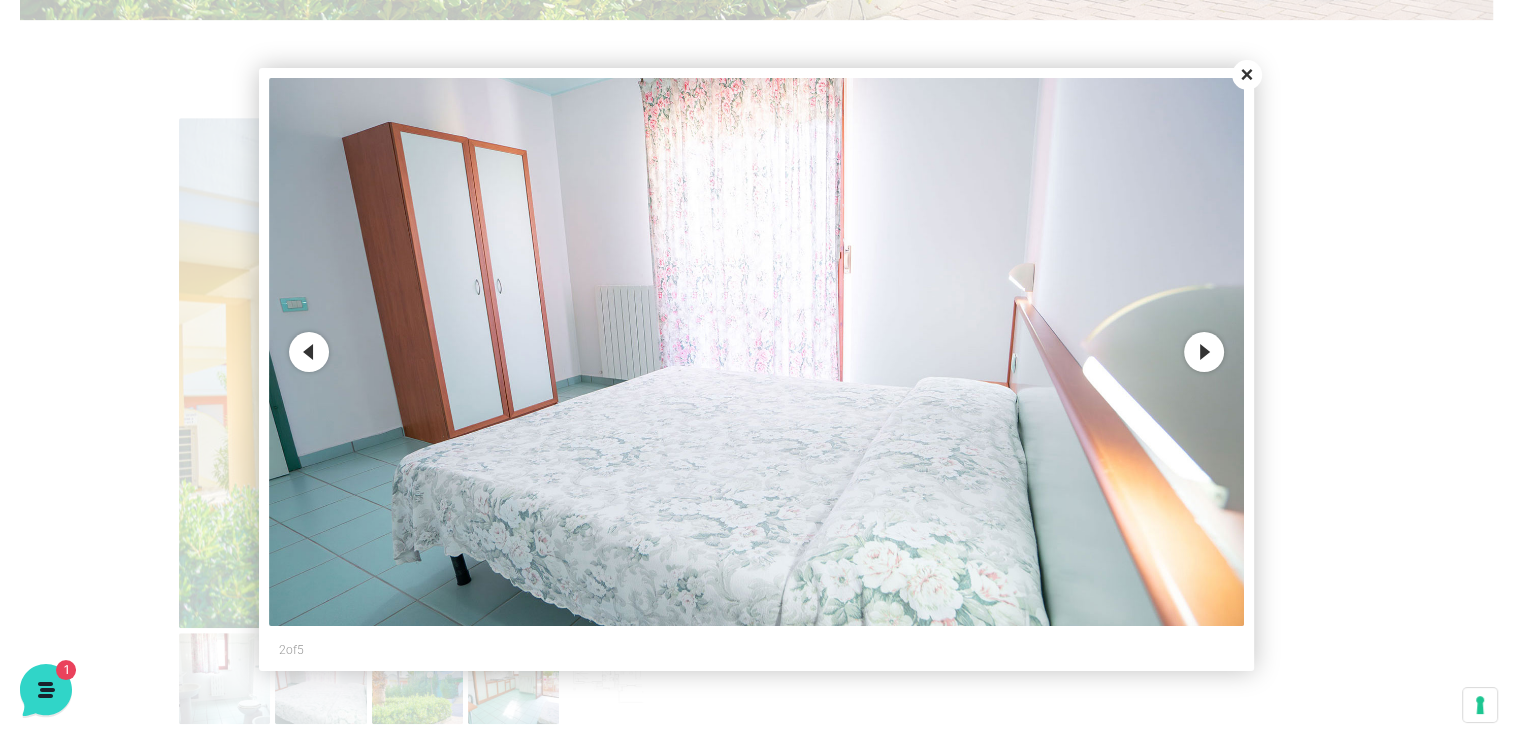 click on "Next" at bounding box center [1204, 352] 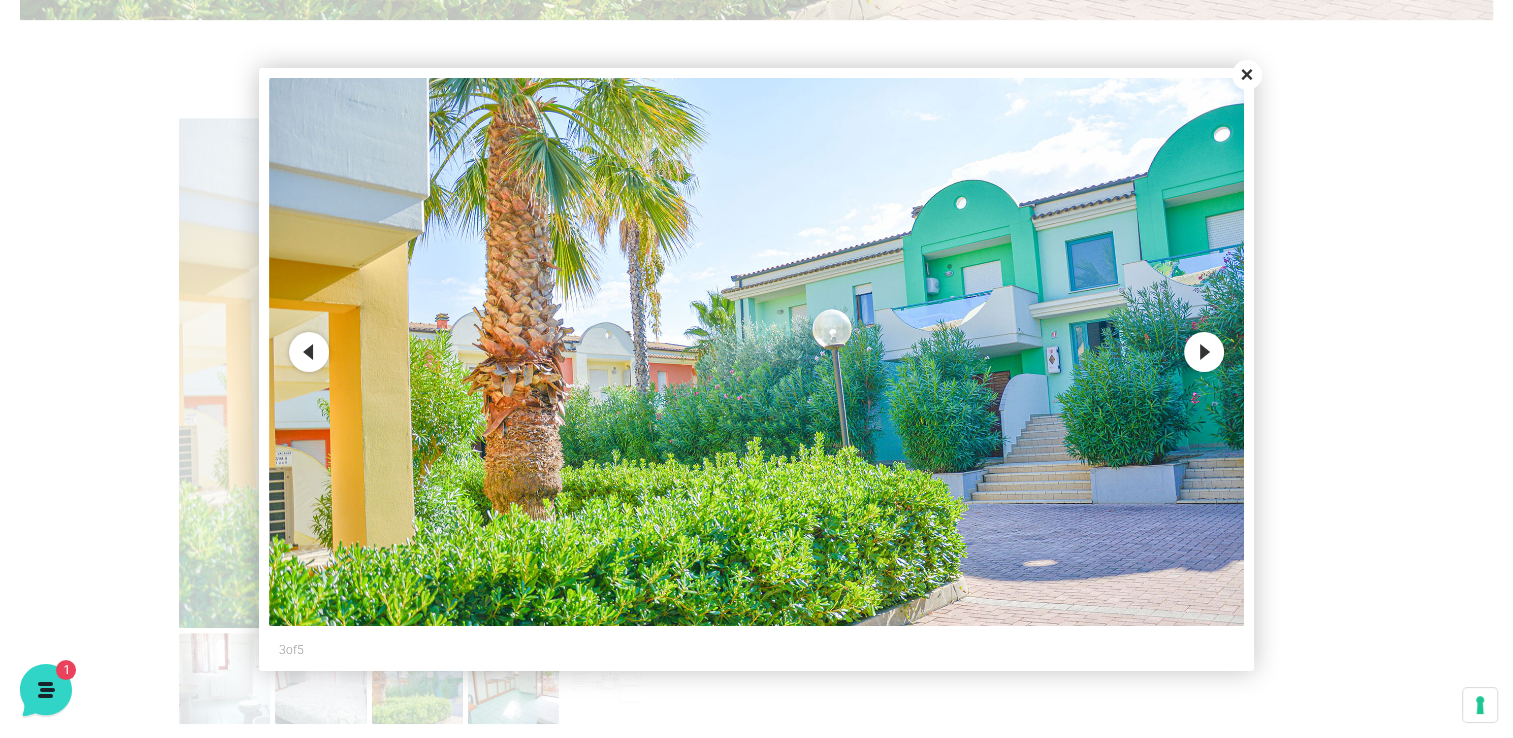 click on "Next" at bounding box center (1204, 352) 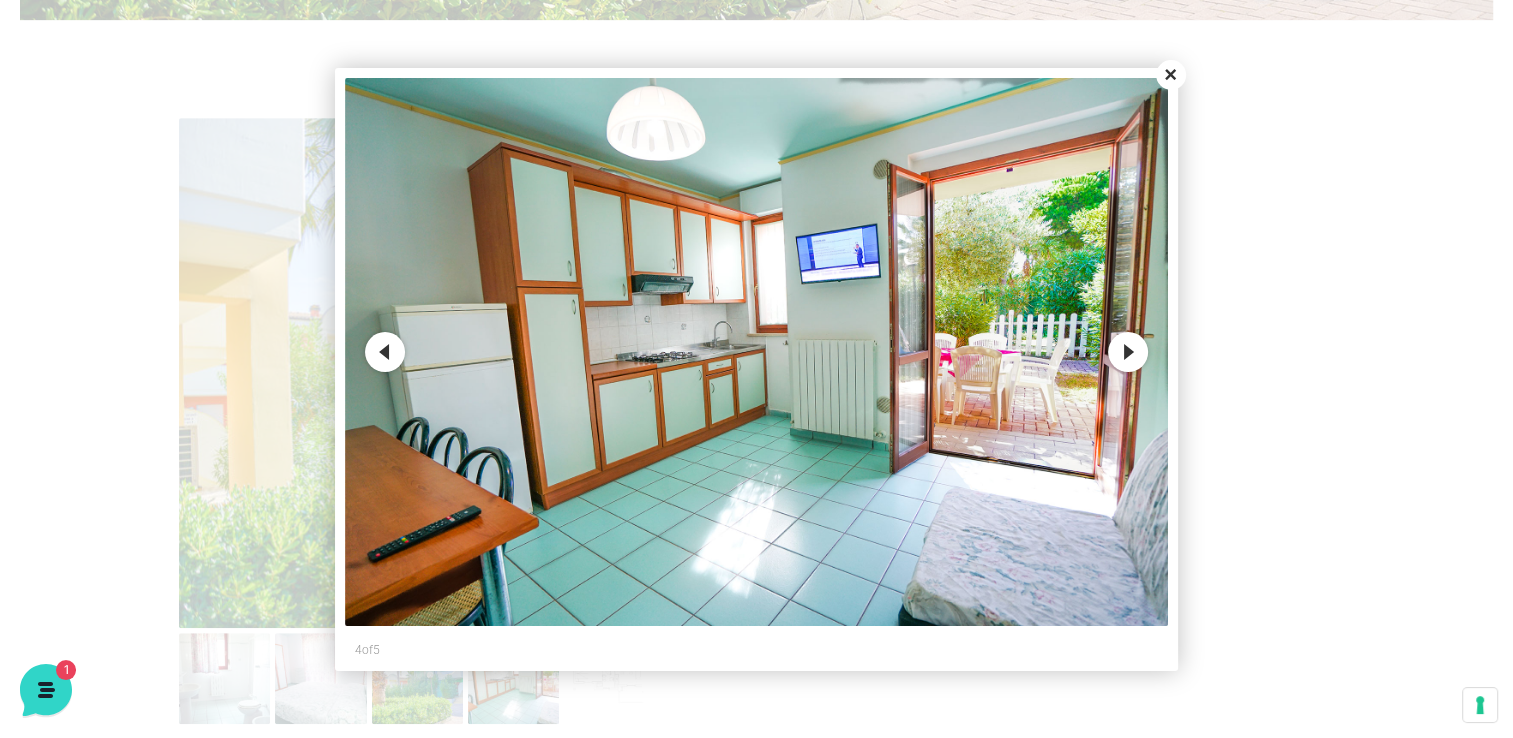 click on "Next" at bounding box center (1128, 352) 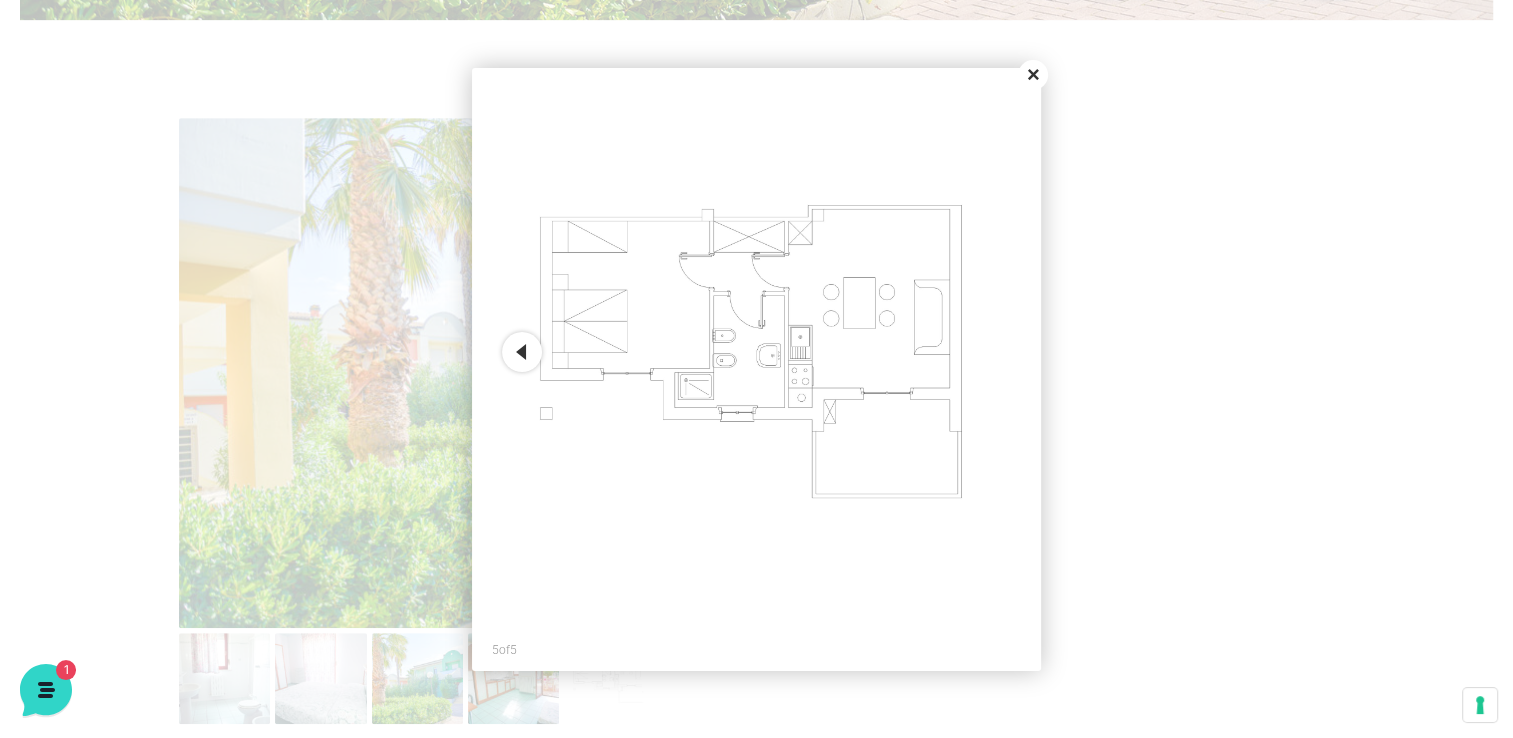 click on "Close" at bounding box center (1033, 75) 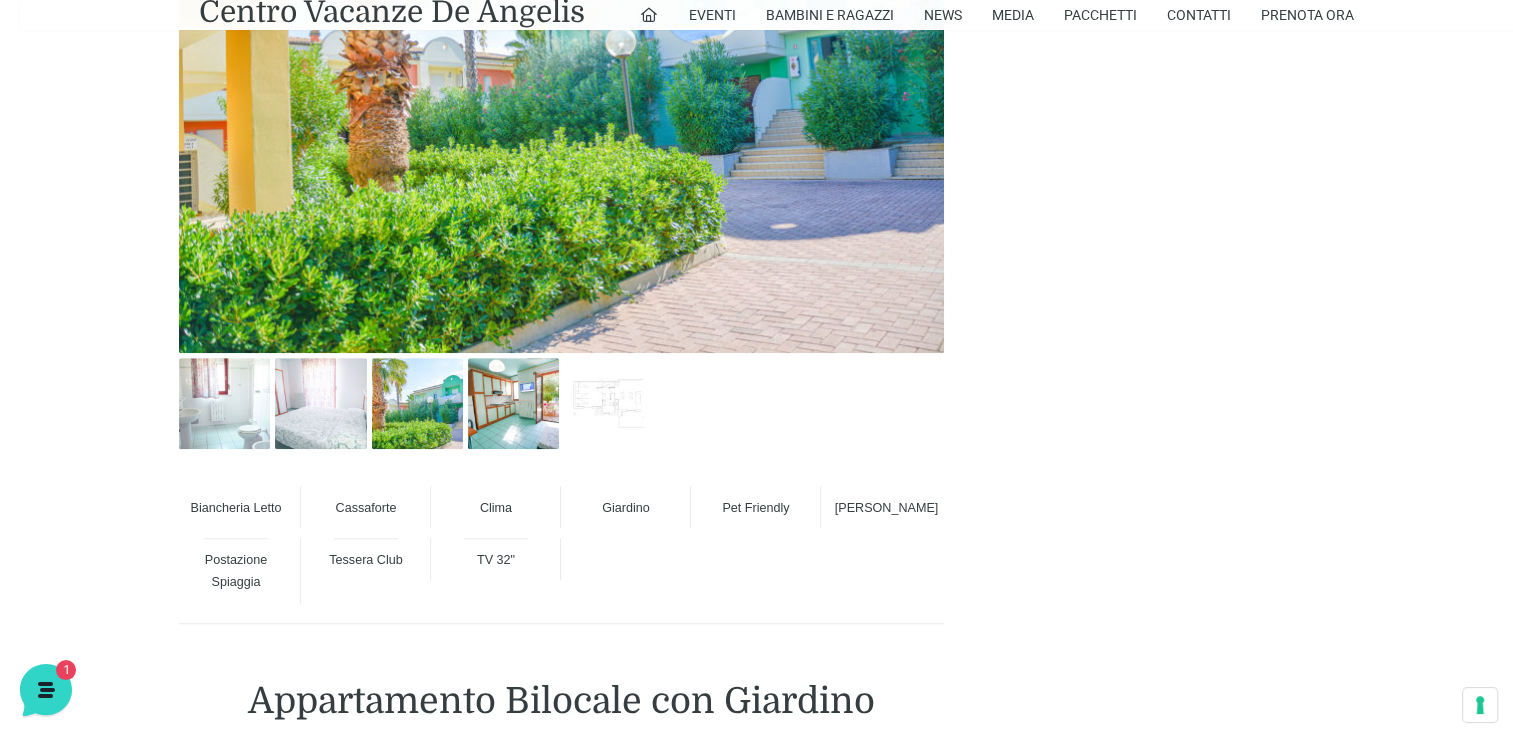 scroll, scrollTop: 1300, scrollLeft: 0, axis: vertical 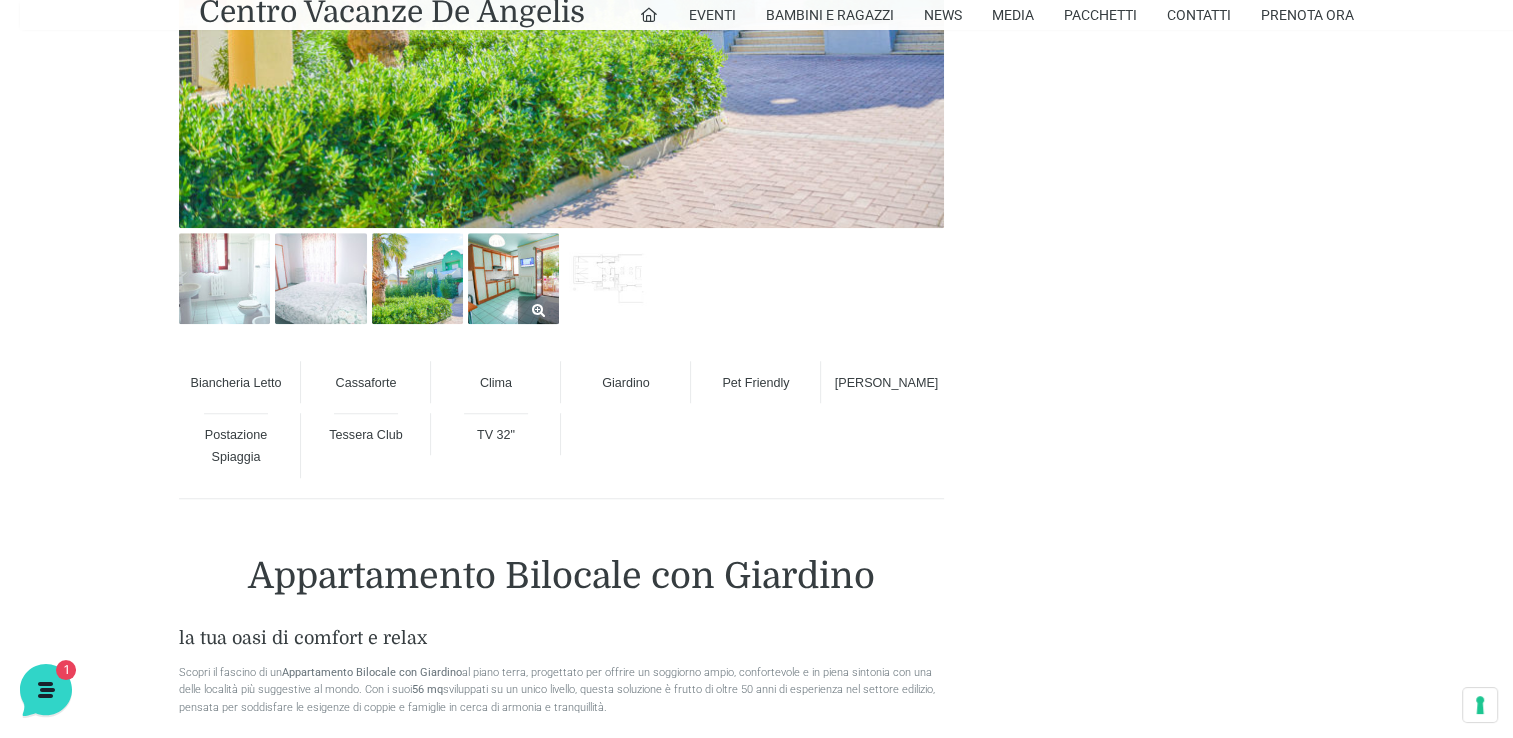 click at bounding box center [513, 278] 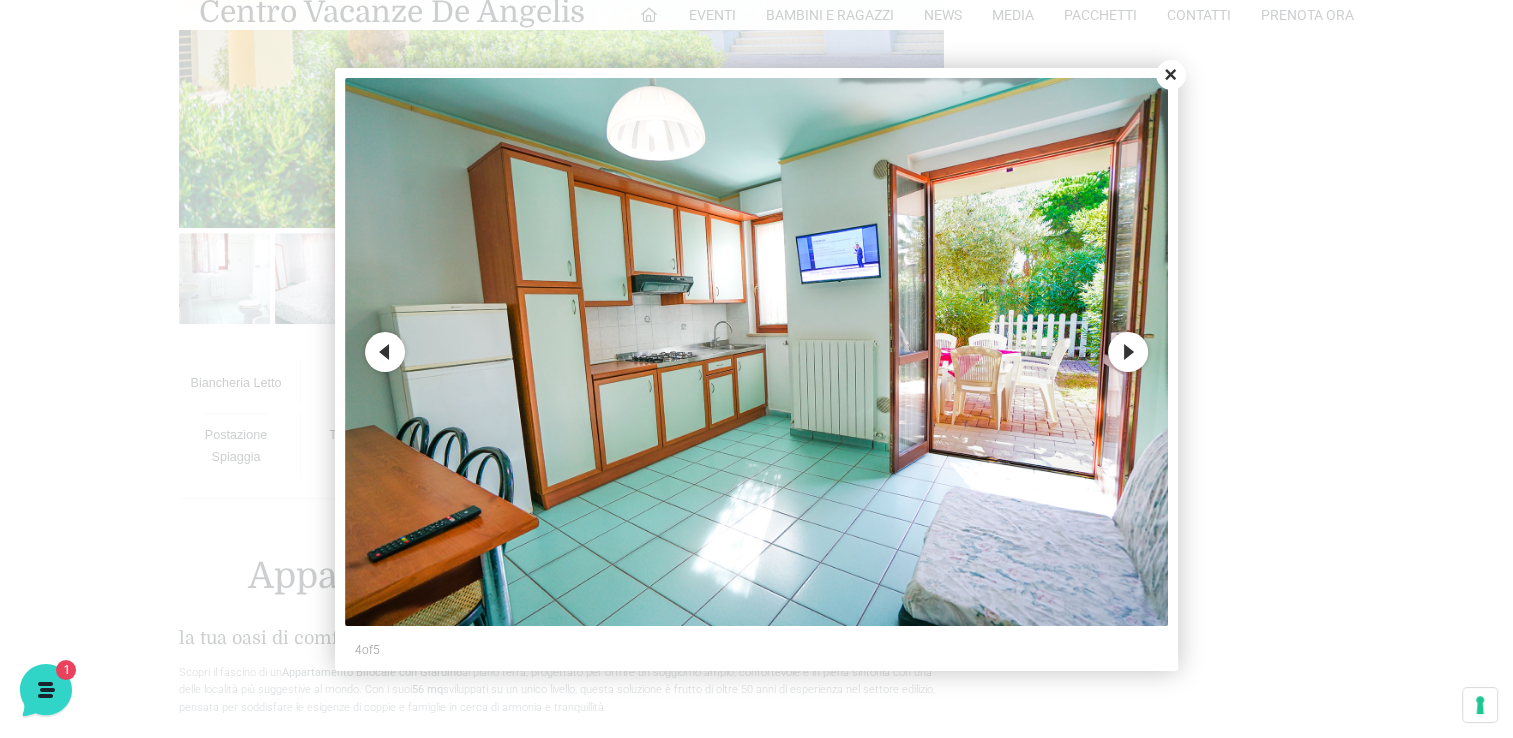 click on "Next" at bounding box center (1128, 352) 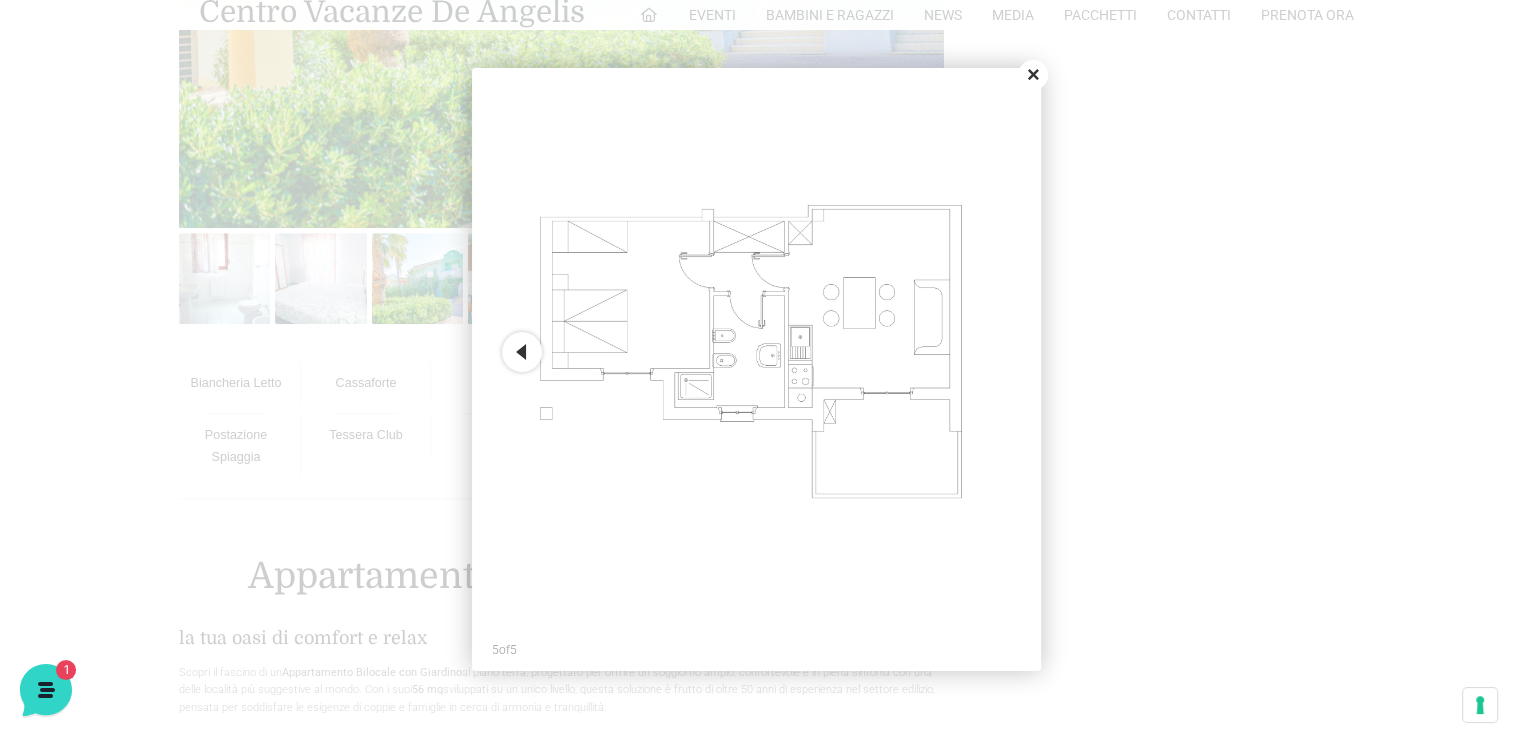 click on "Close" at bounding box center (1033, 75) 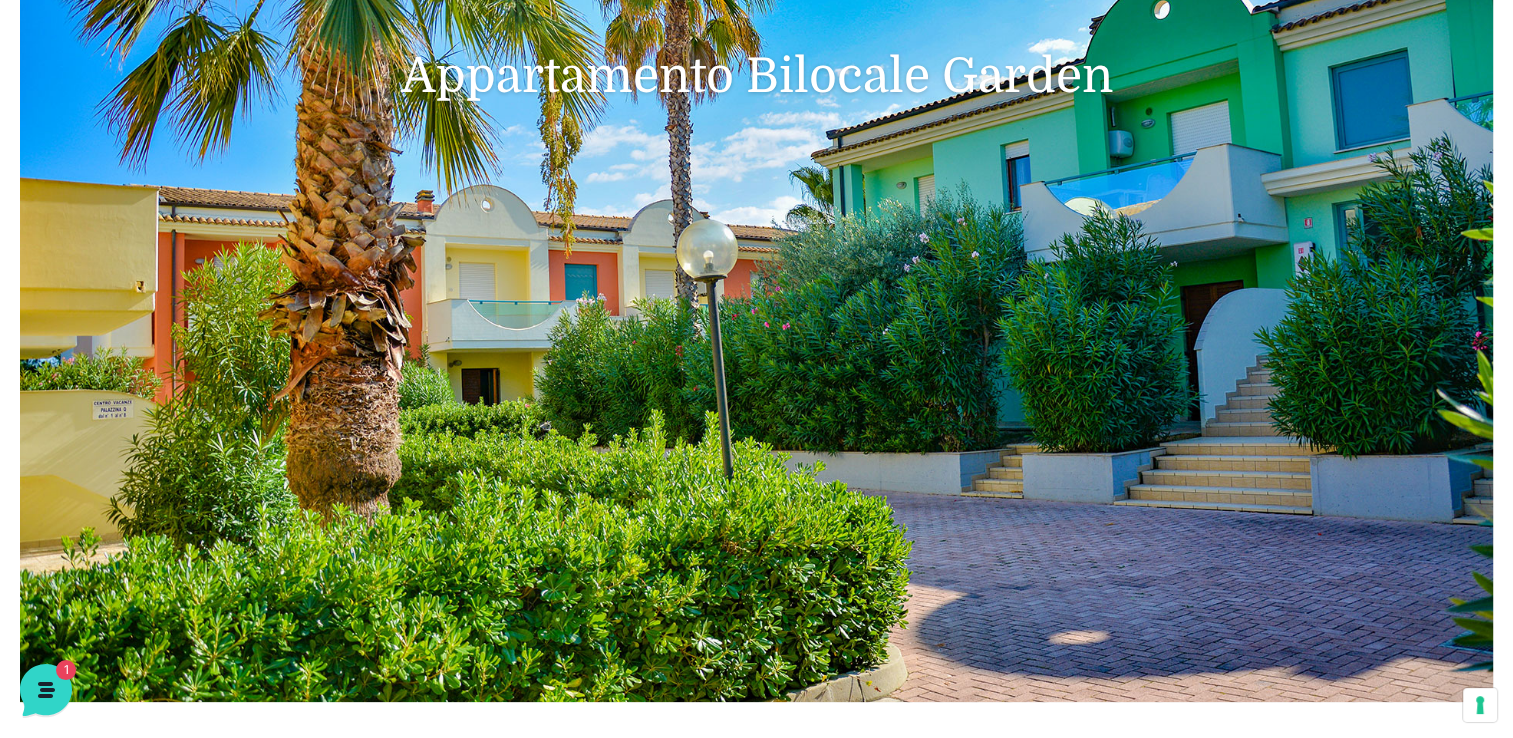 scroll, scrollTop: 0, scrollLeft: 0, axis: both 